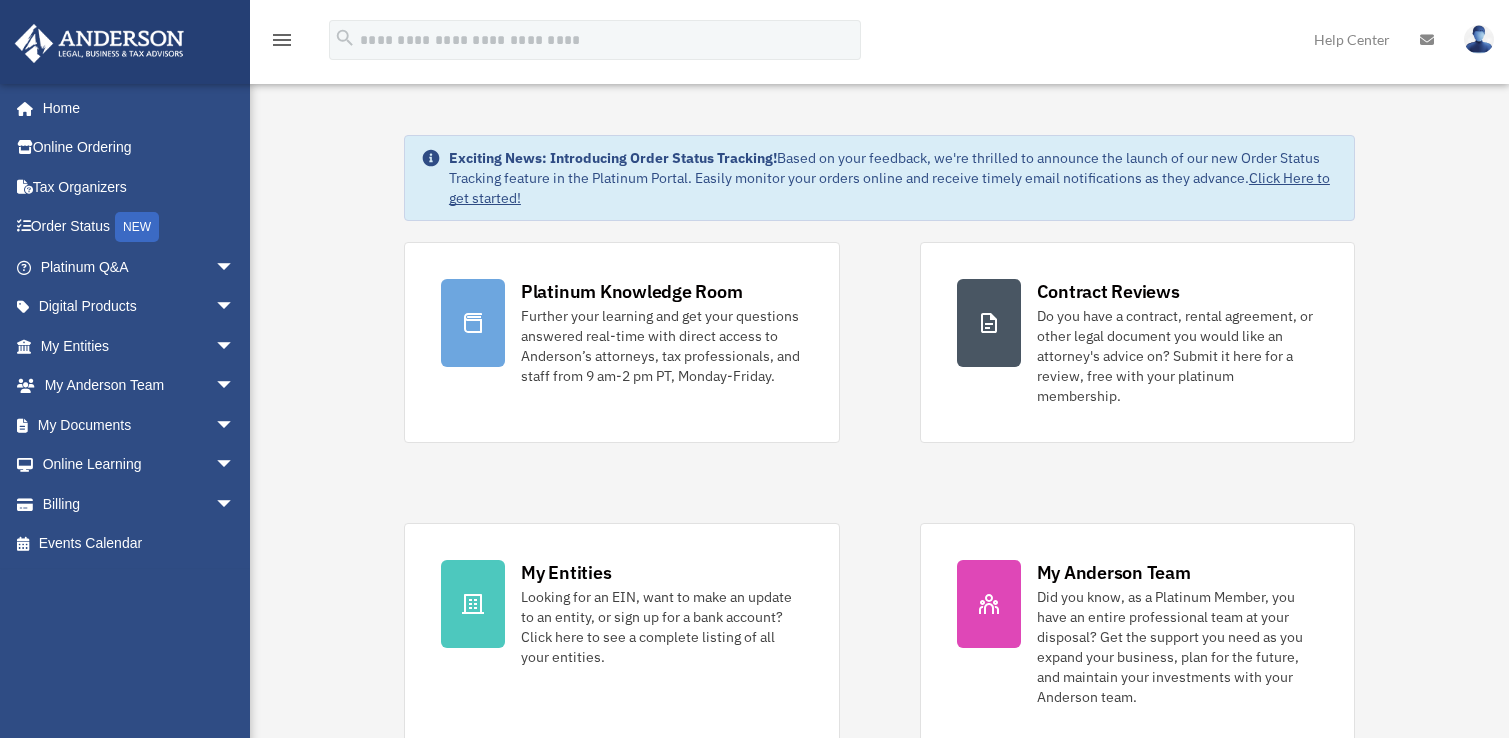 scroll, scrollTop: 0, scrollLeft: 0, axis: both 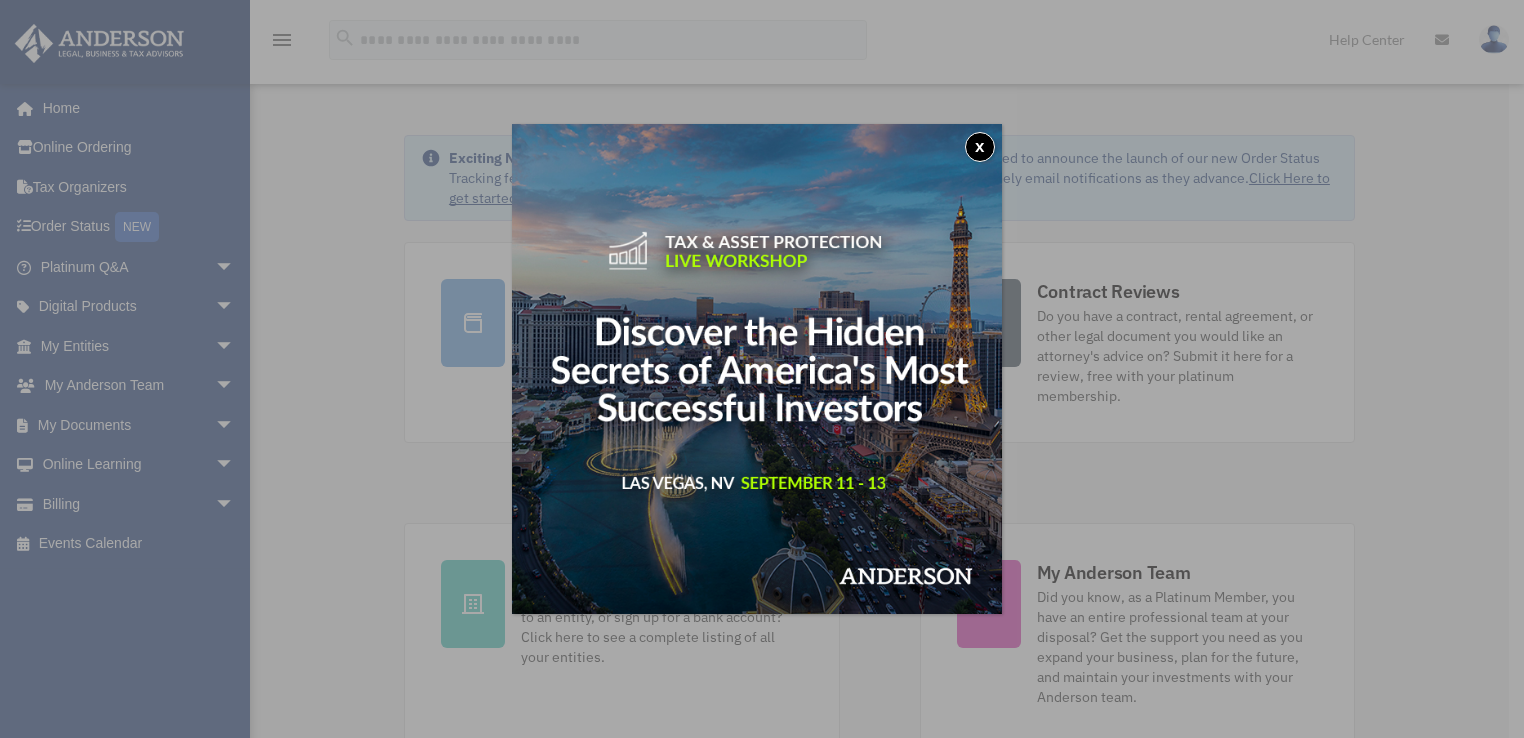 click on "x" at bounding box center (980, 147) 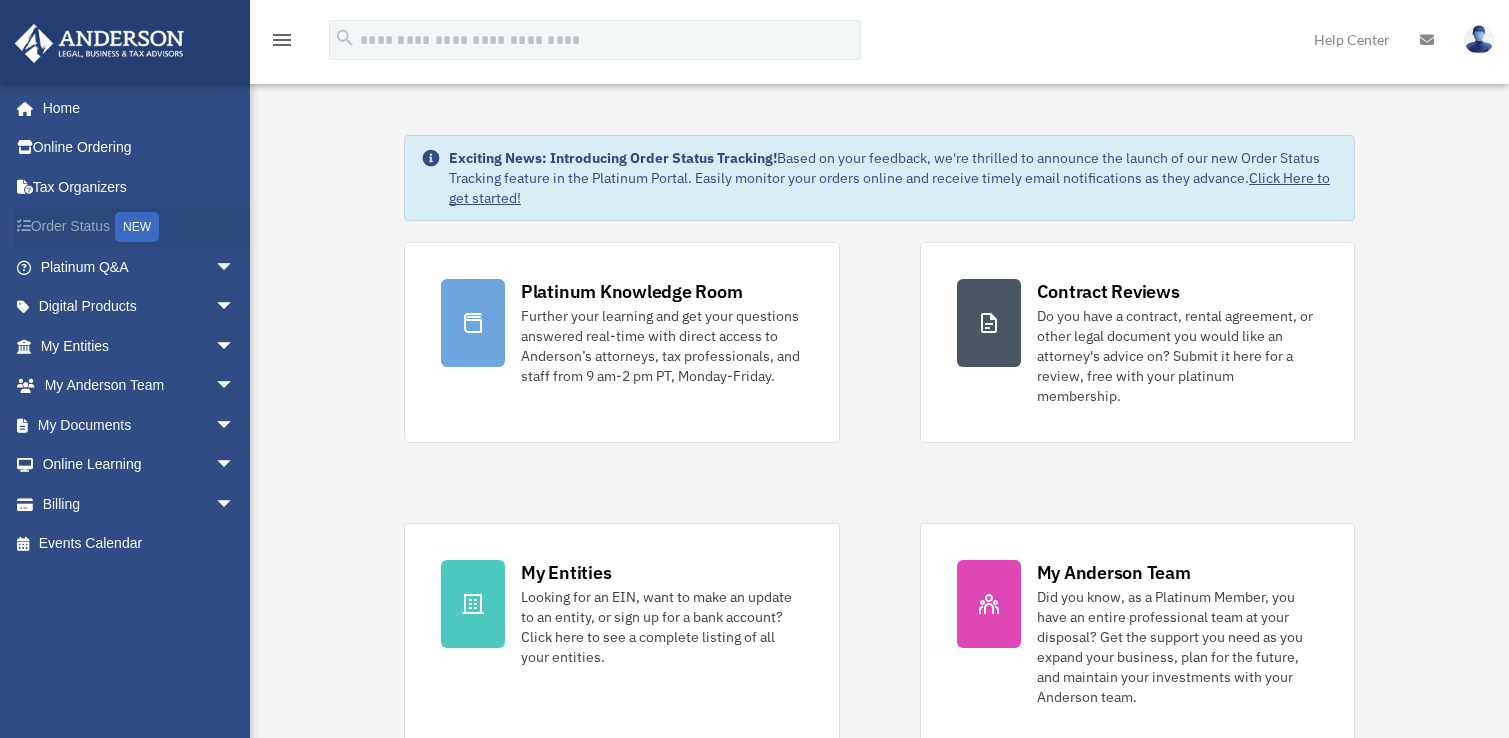 click on "Order Status  NEW" at bounding box center [139, 227] 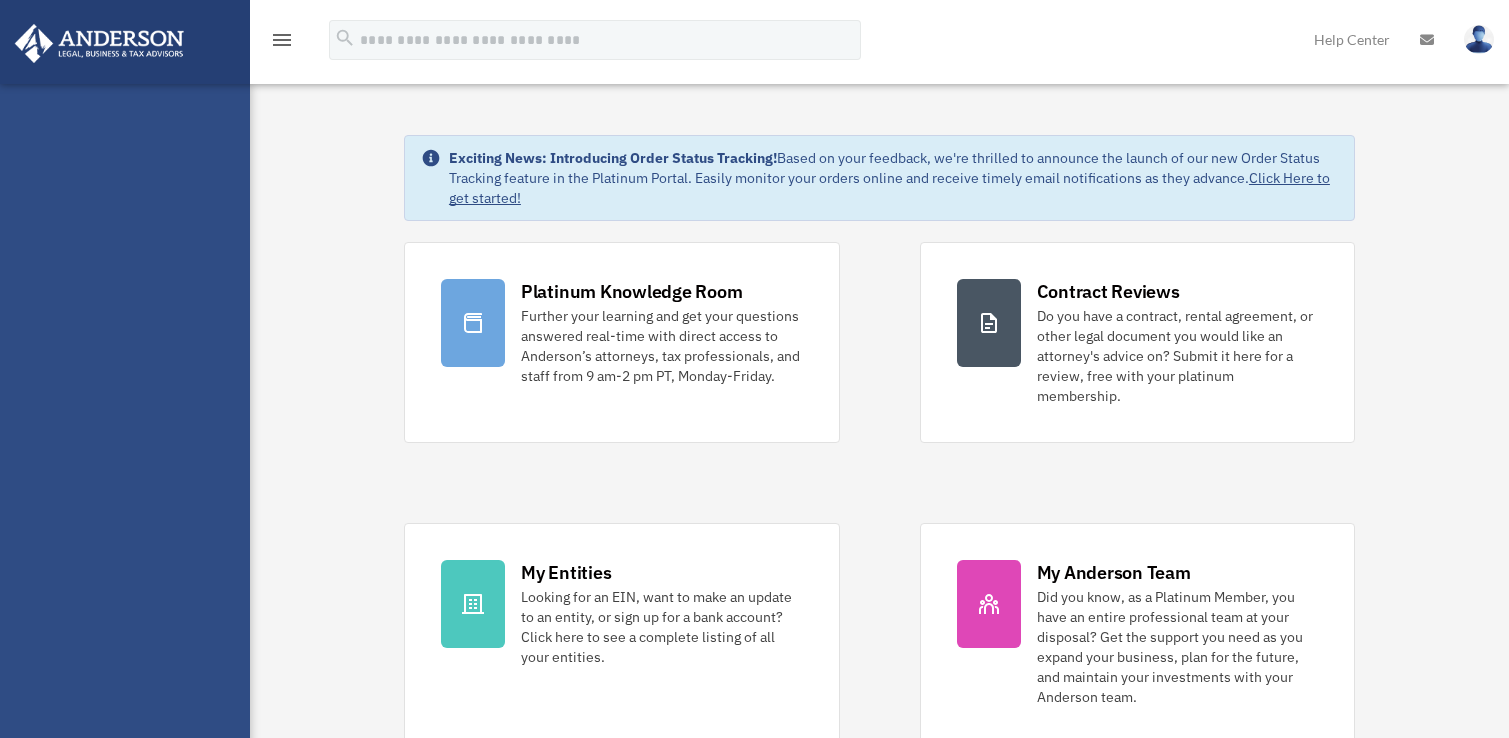 scroll, scrollTop: 0, scrollLeft: 0, axis: both 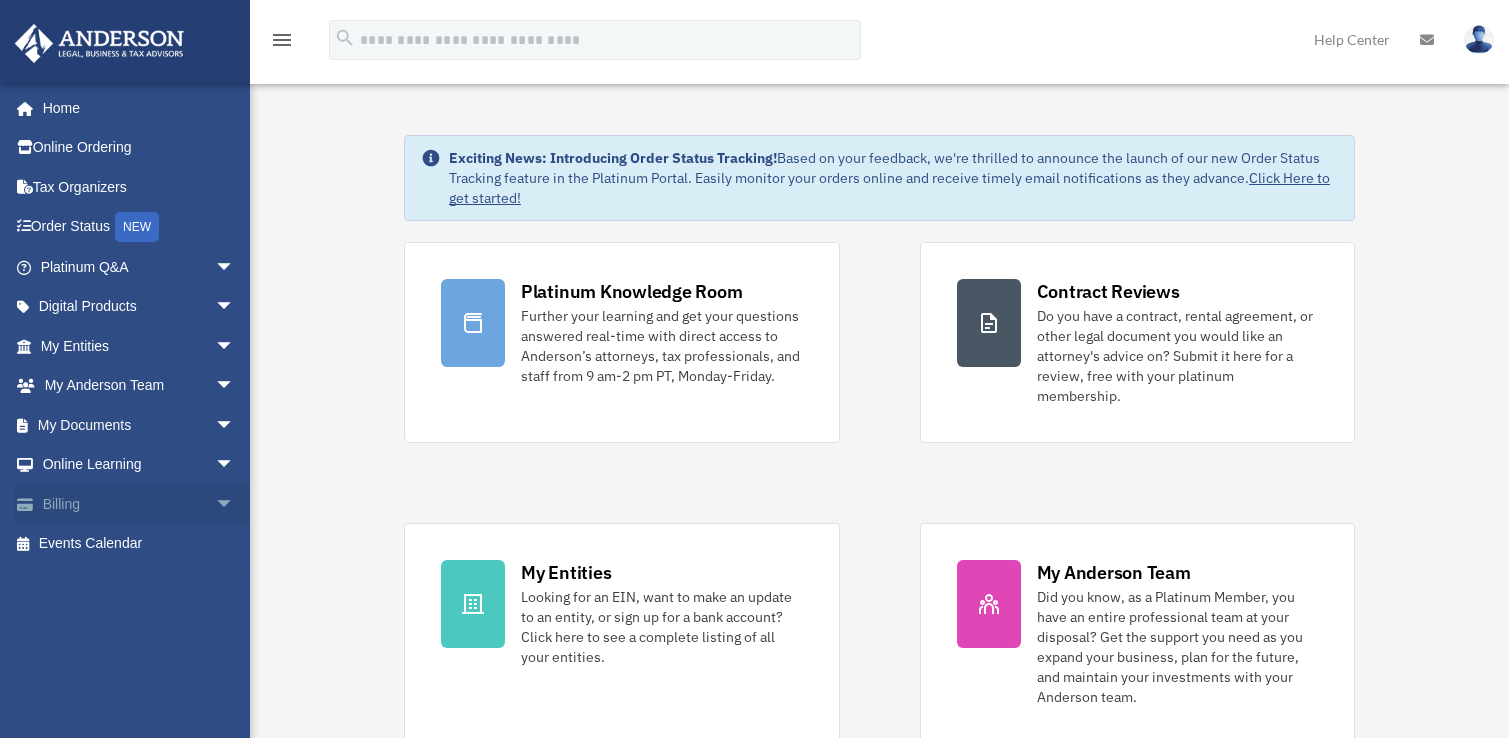 click on "Billing arrow_drop_down" at bounding box center (139, 504) 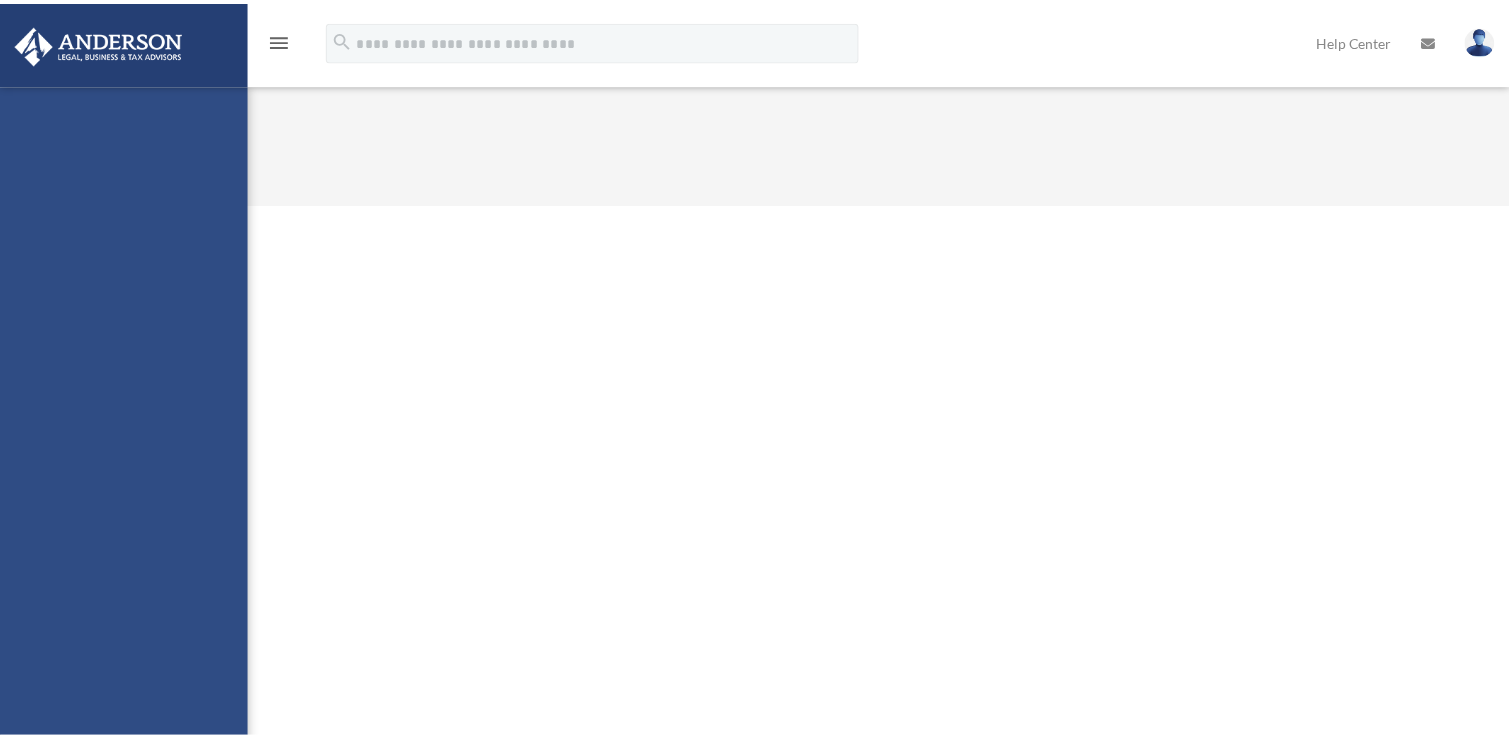 scroll, scrollTop: 0, scrollLeft: 0, axis: both 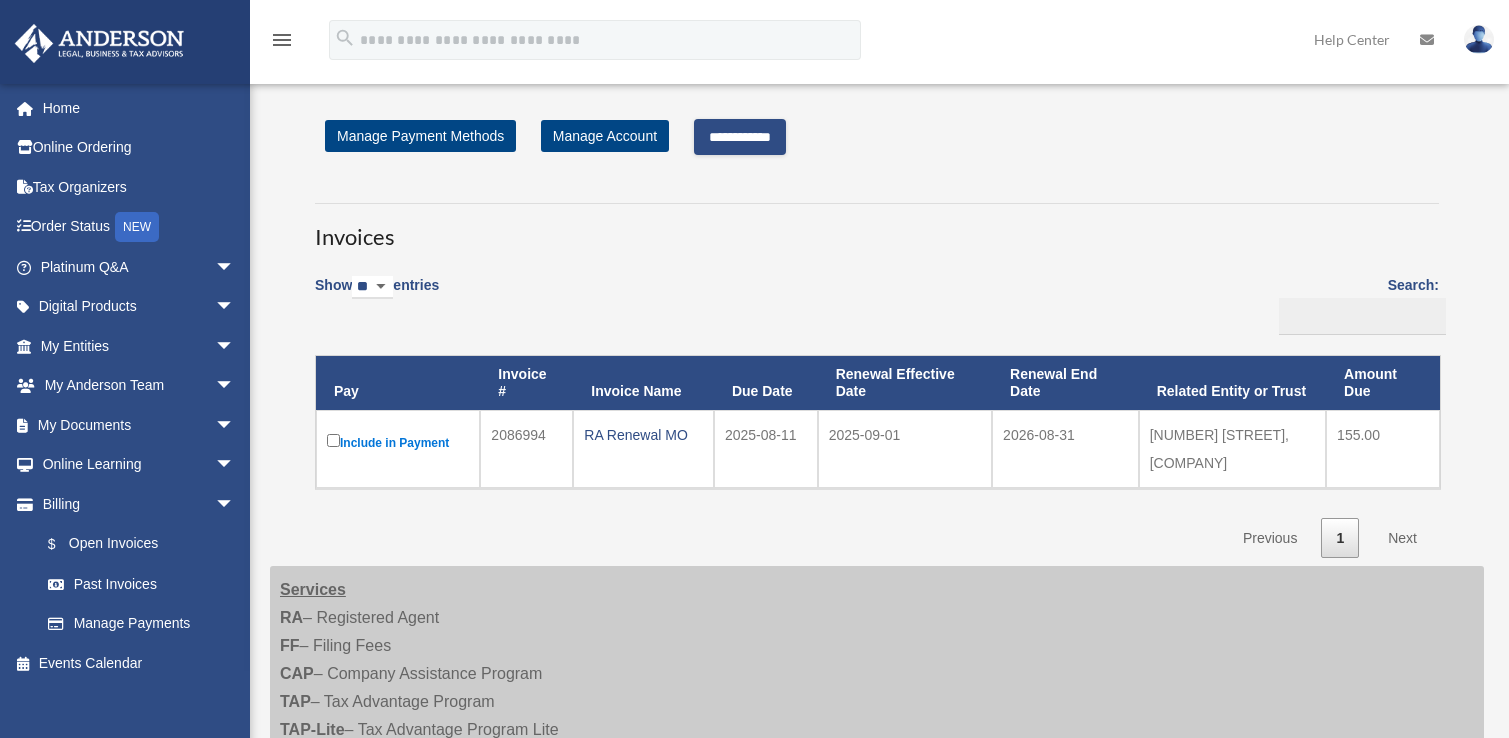 click on "**********" at bounding box center (740, 137) 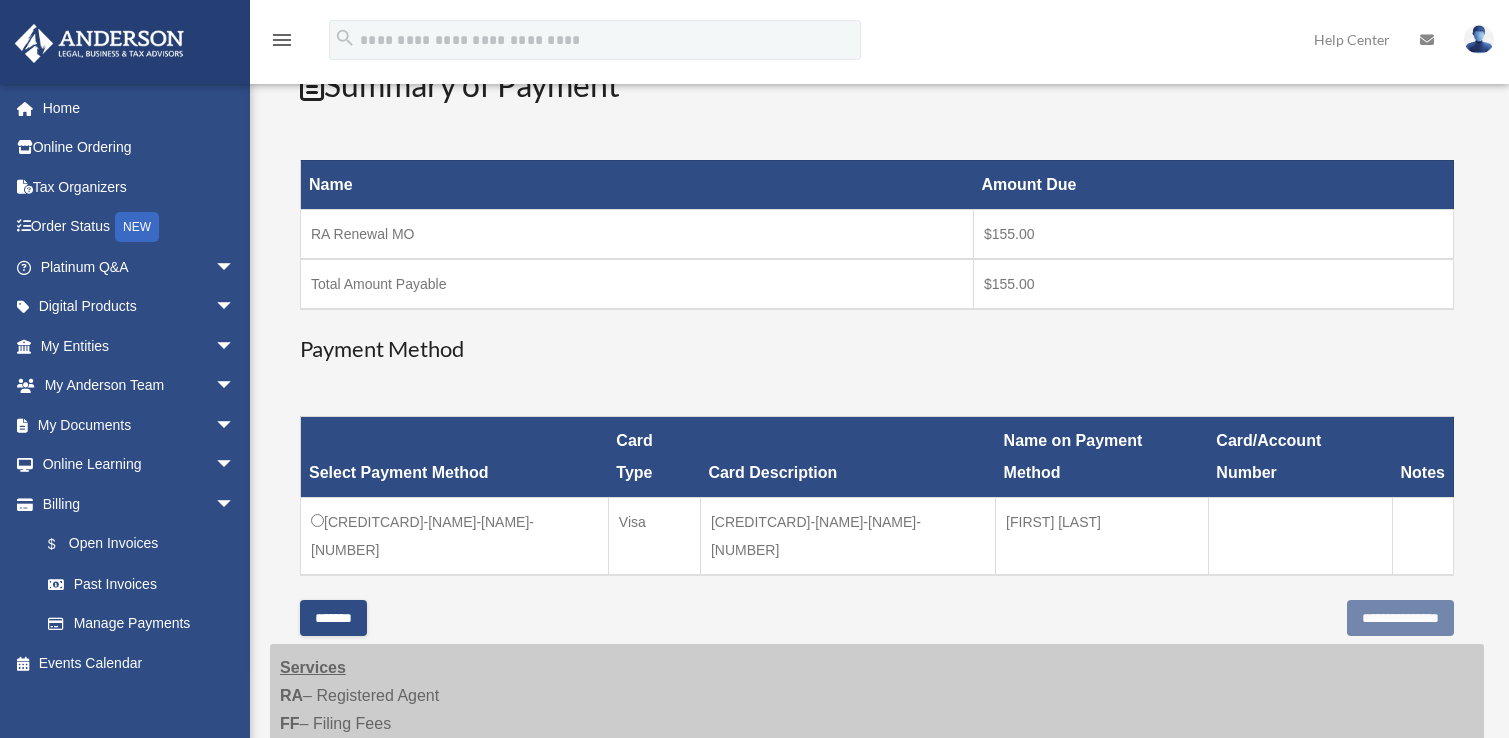 scroll, scrollTop: 300, scrollLeft: 0, axis: vertical 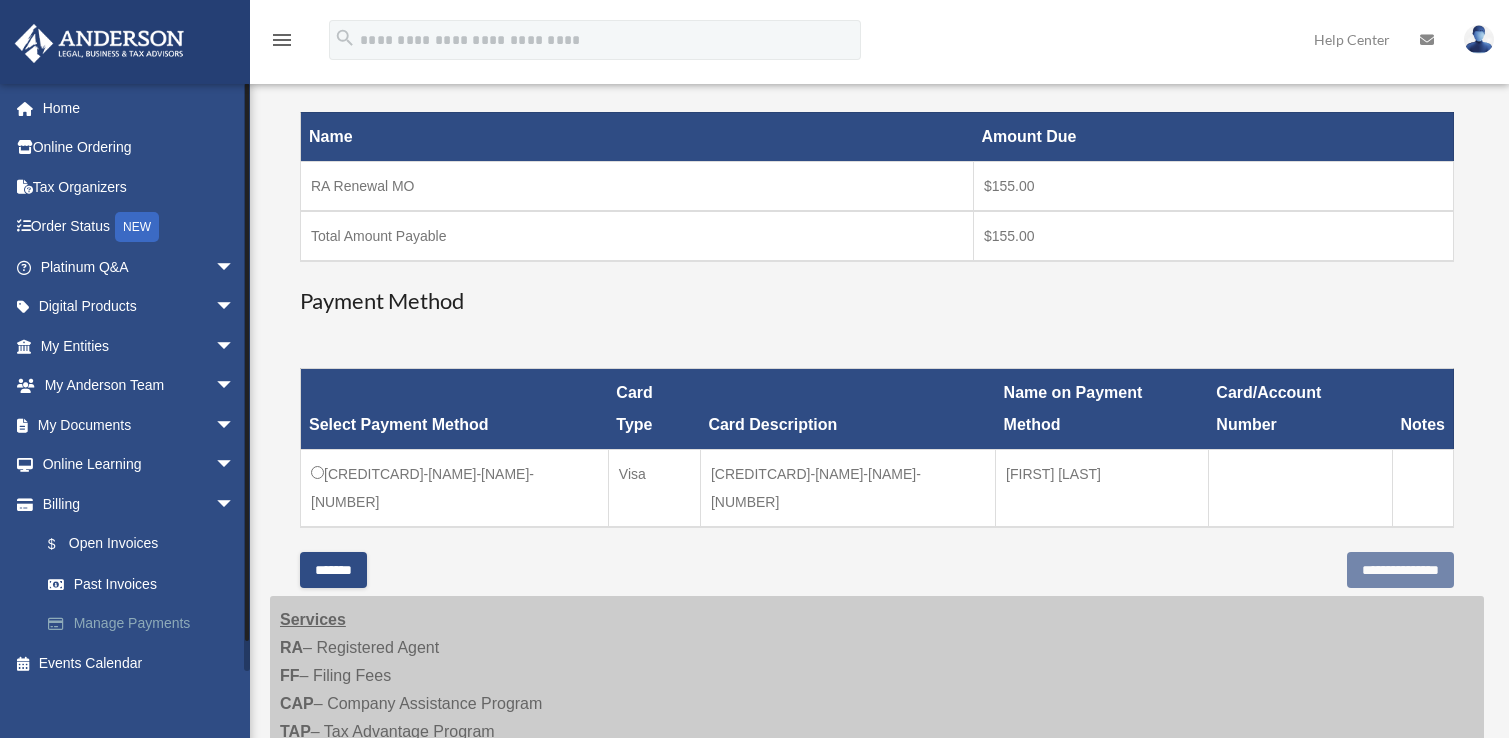 click on "Manage Payments" at bounding box center [146, 624] 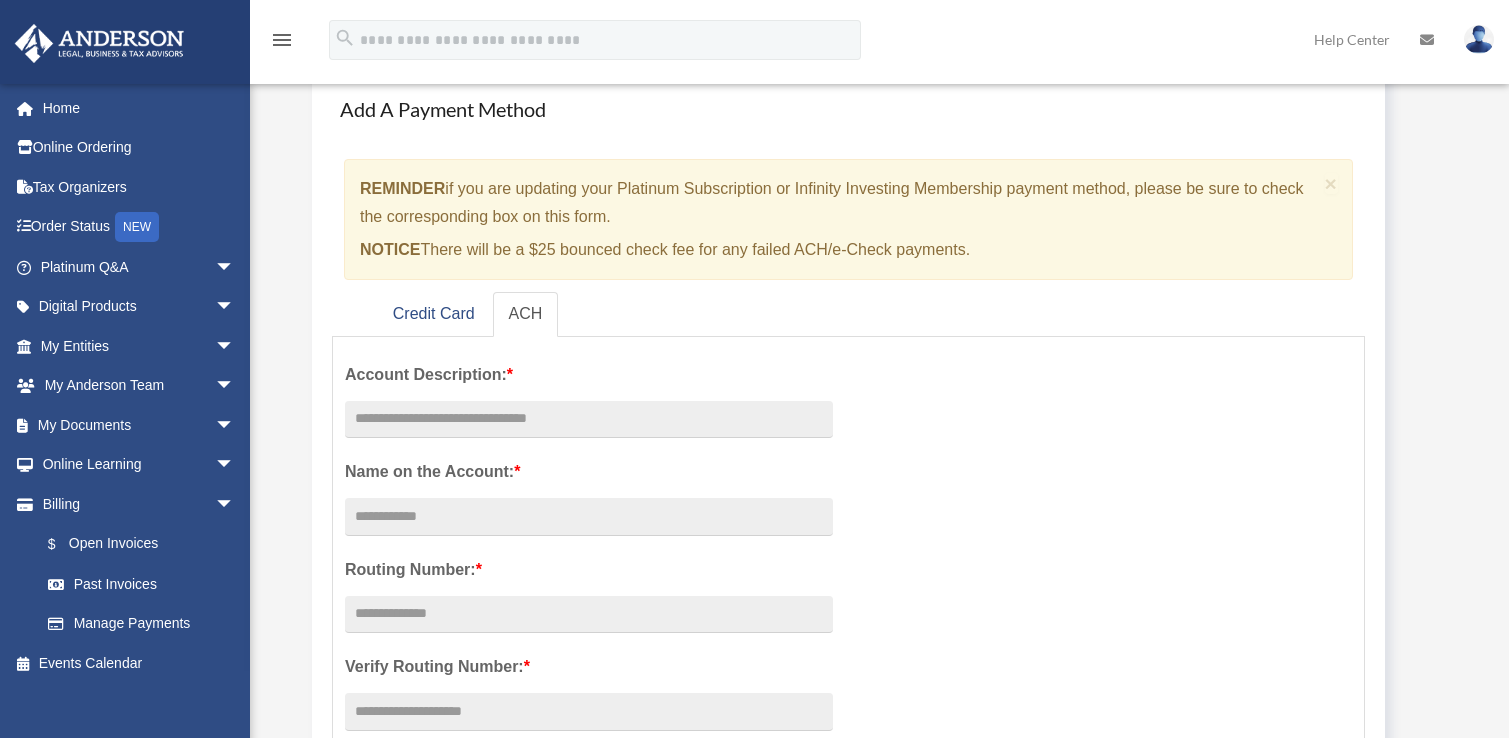 scroll, scrollTop: 200, scrollLeft: 0, axis: vertical 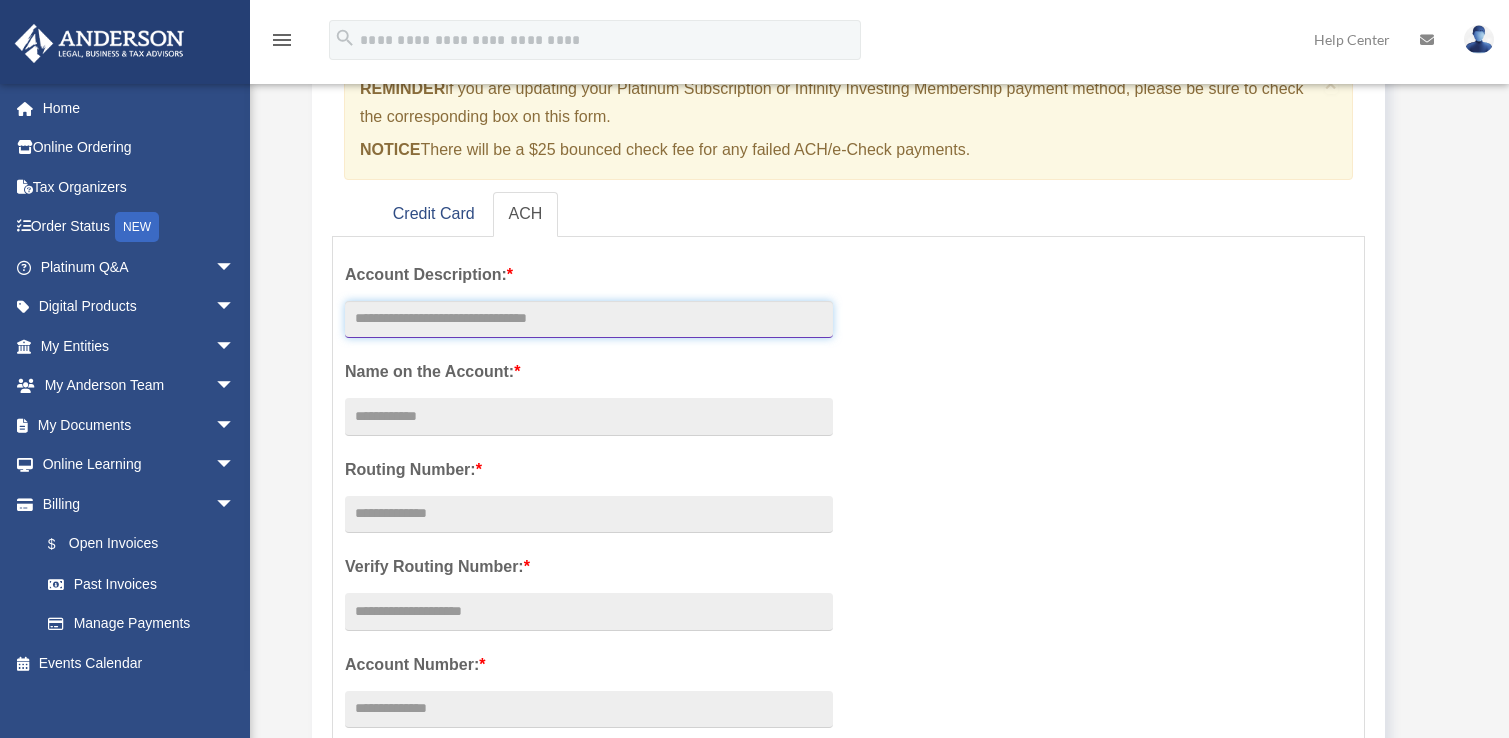 click at bounding box center [589, 320] 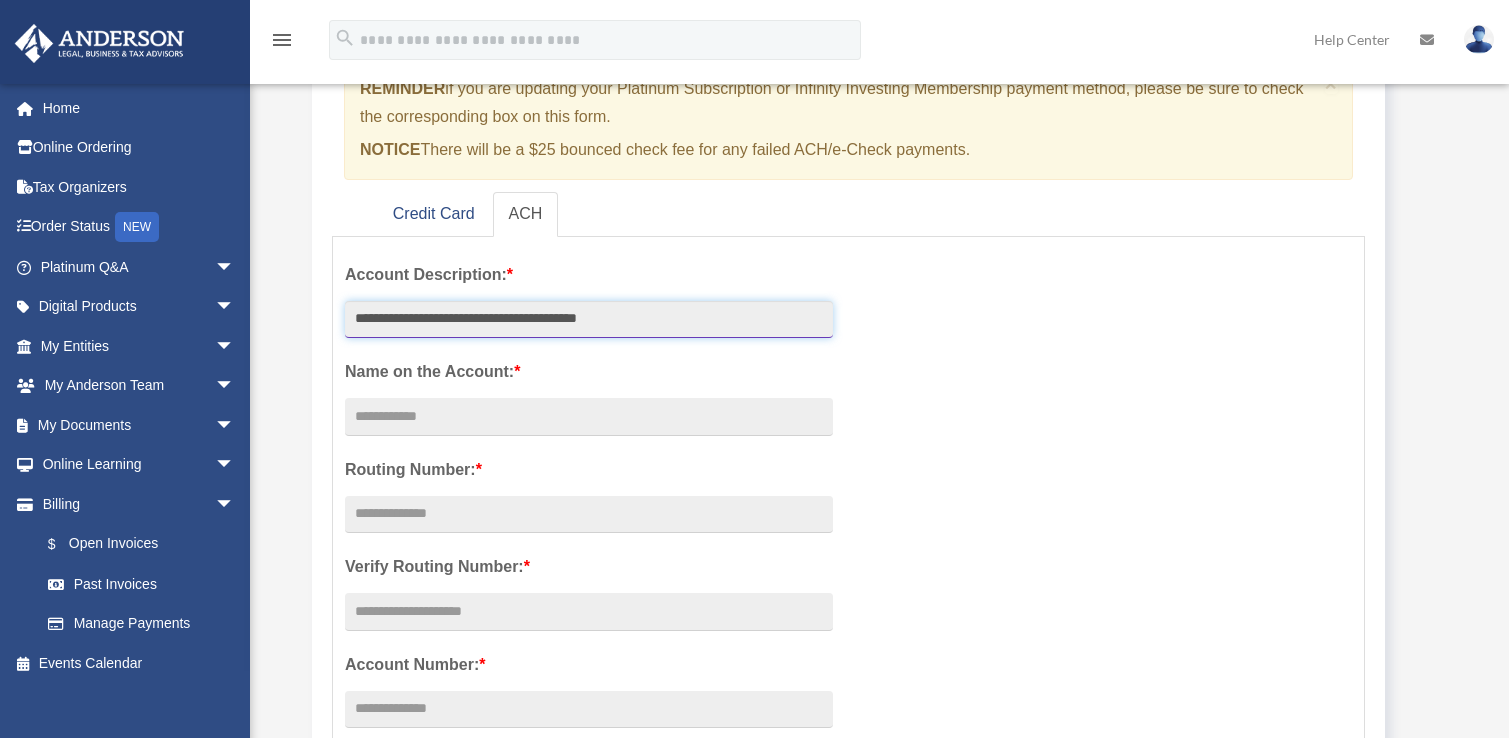 type on "**********" 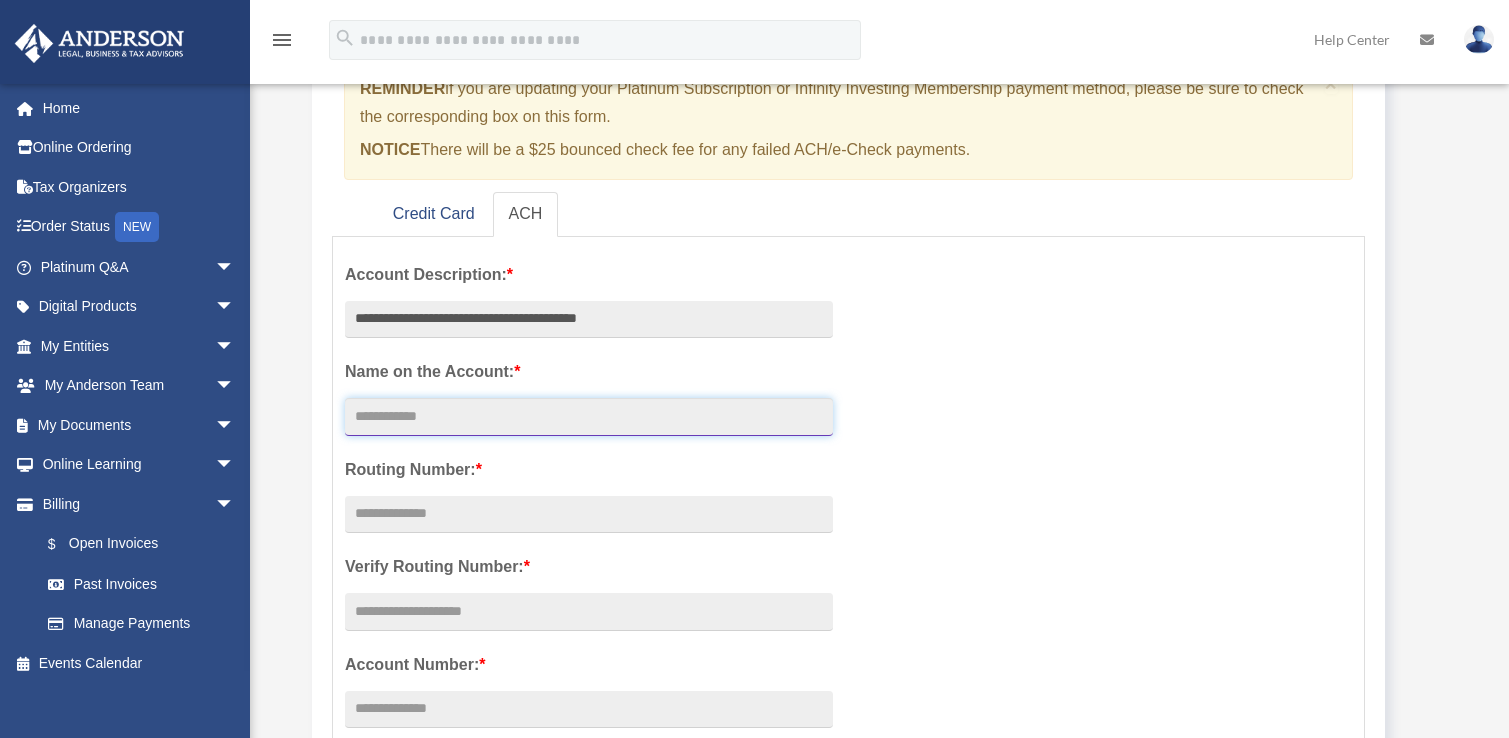 click on "Account Description: *" at bounding box center [589, 417] 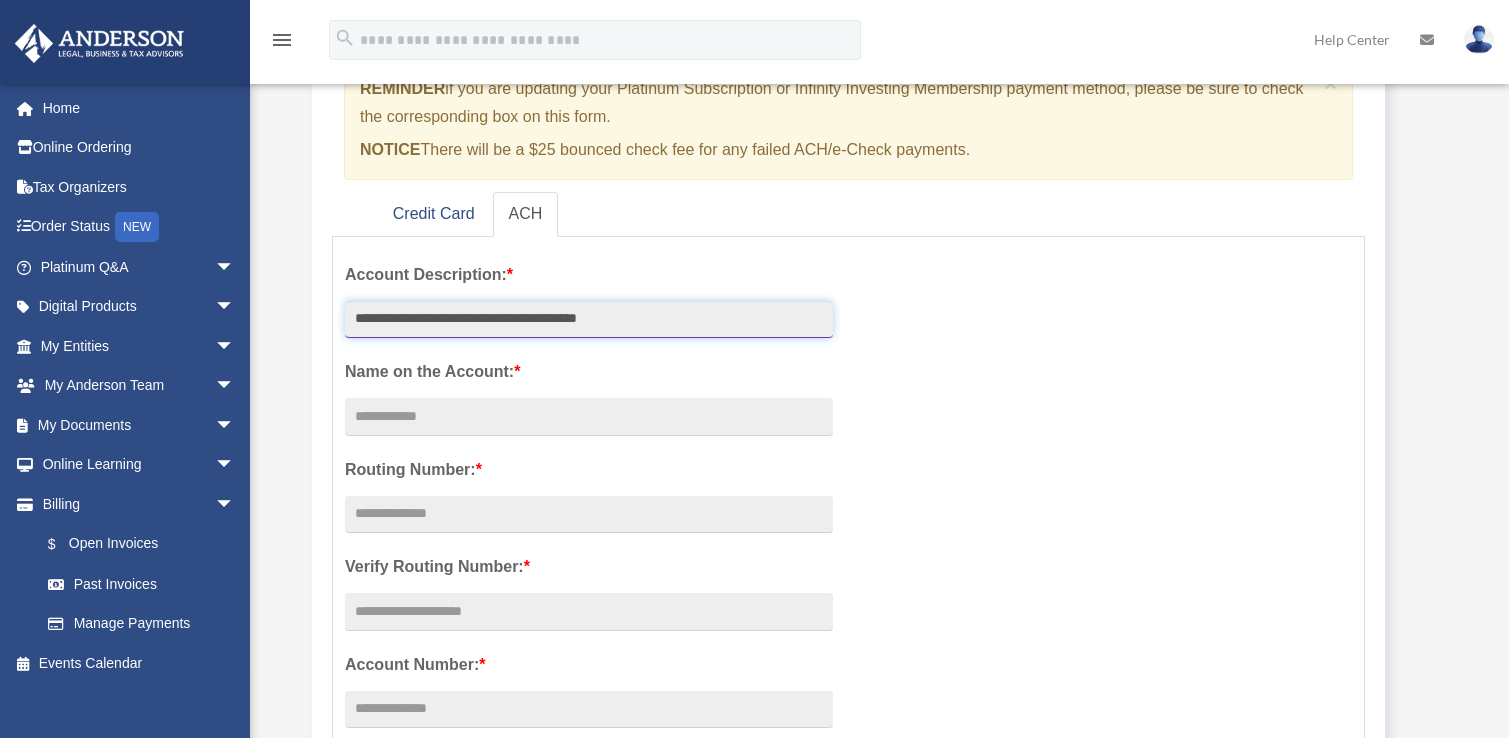 drag, startPoint x: 355, startPoint y: 319, endPoint x: 561, endPoint y: 319, distance: 206 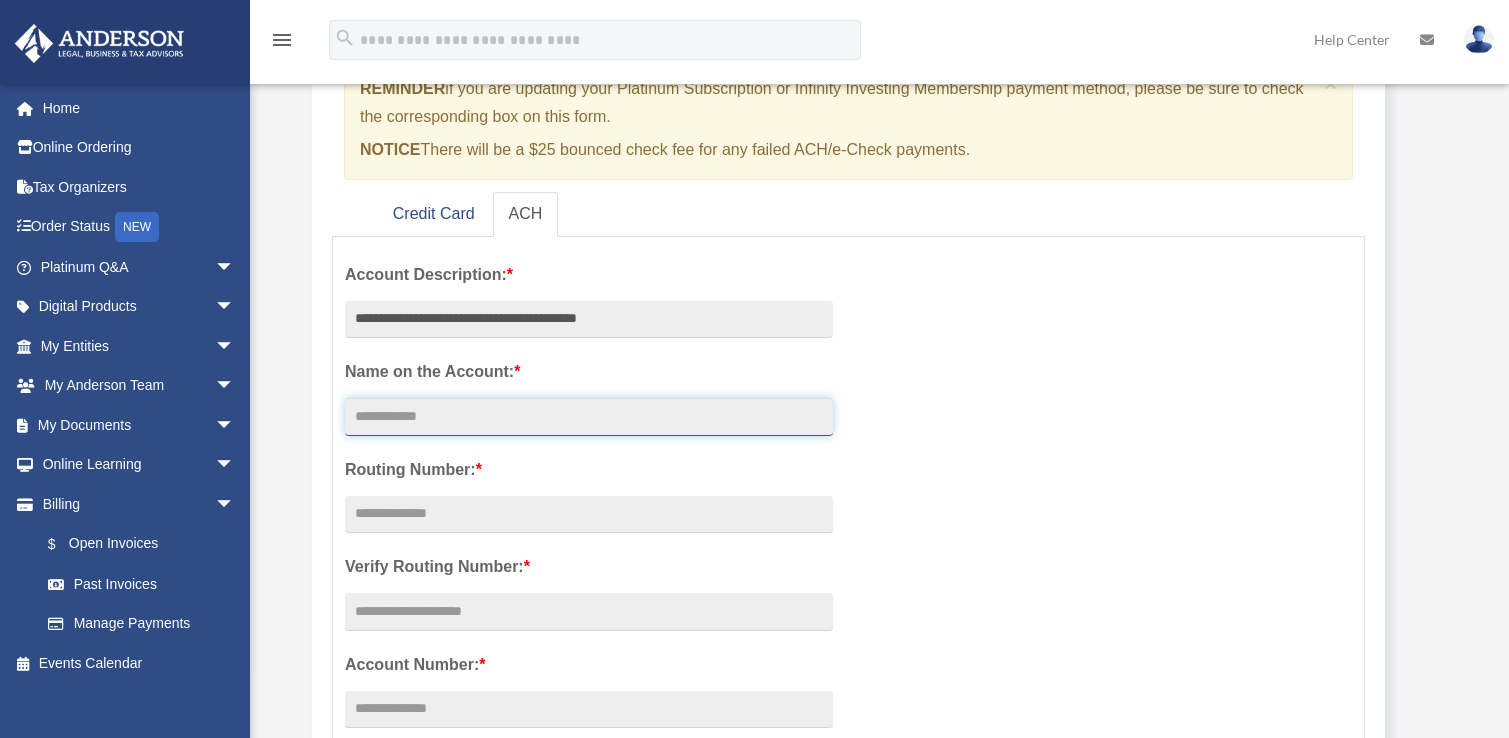 click on "Account Description: *" at bounding box center [589, 417] 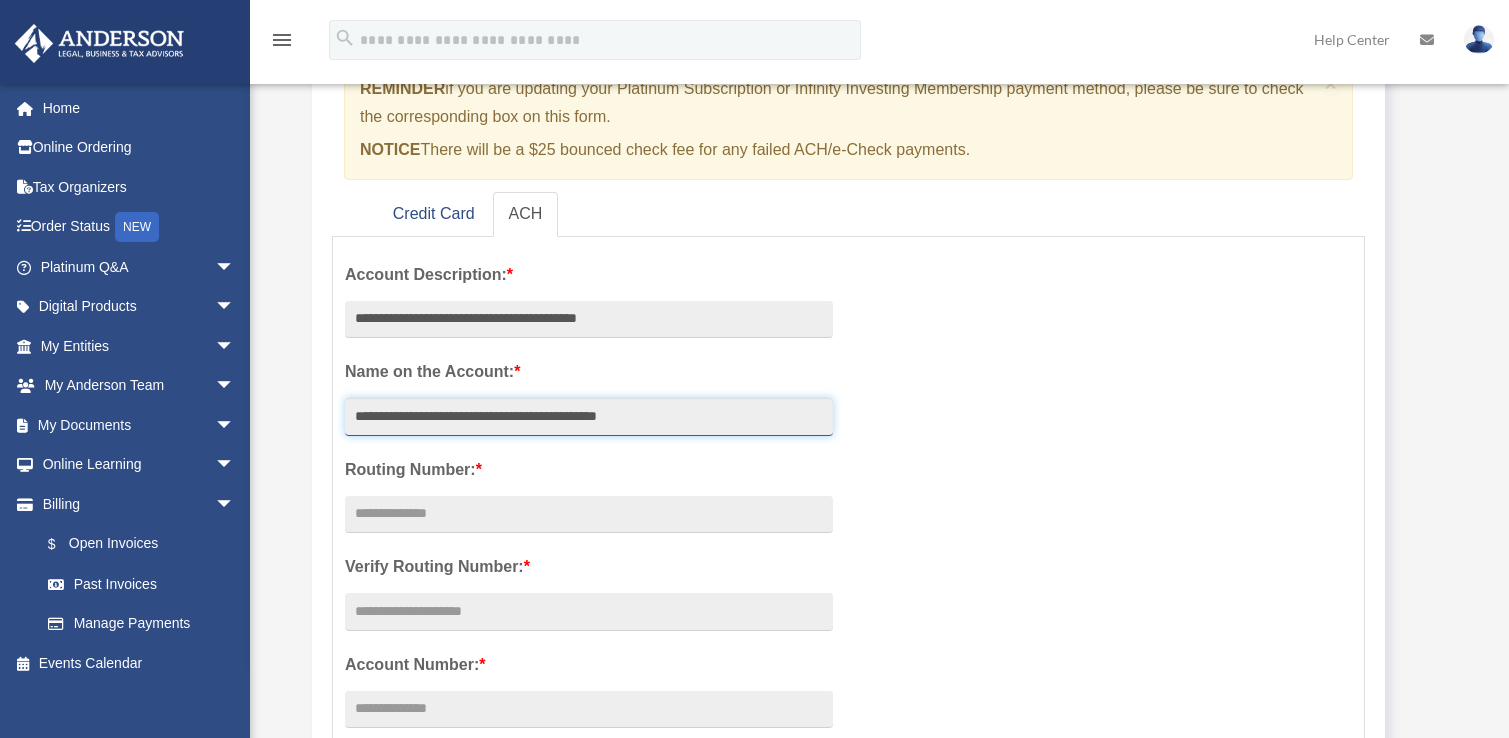 type on "**********" 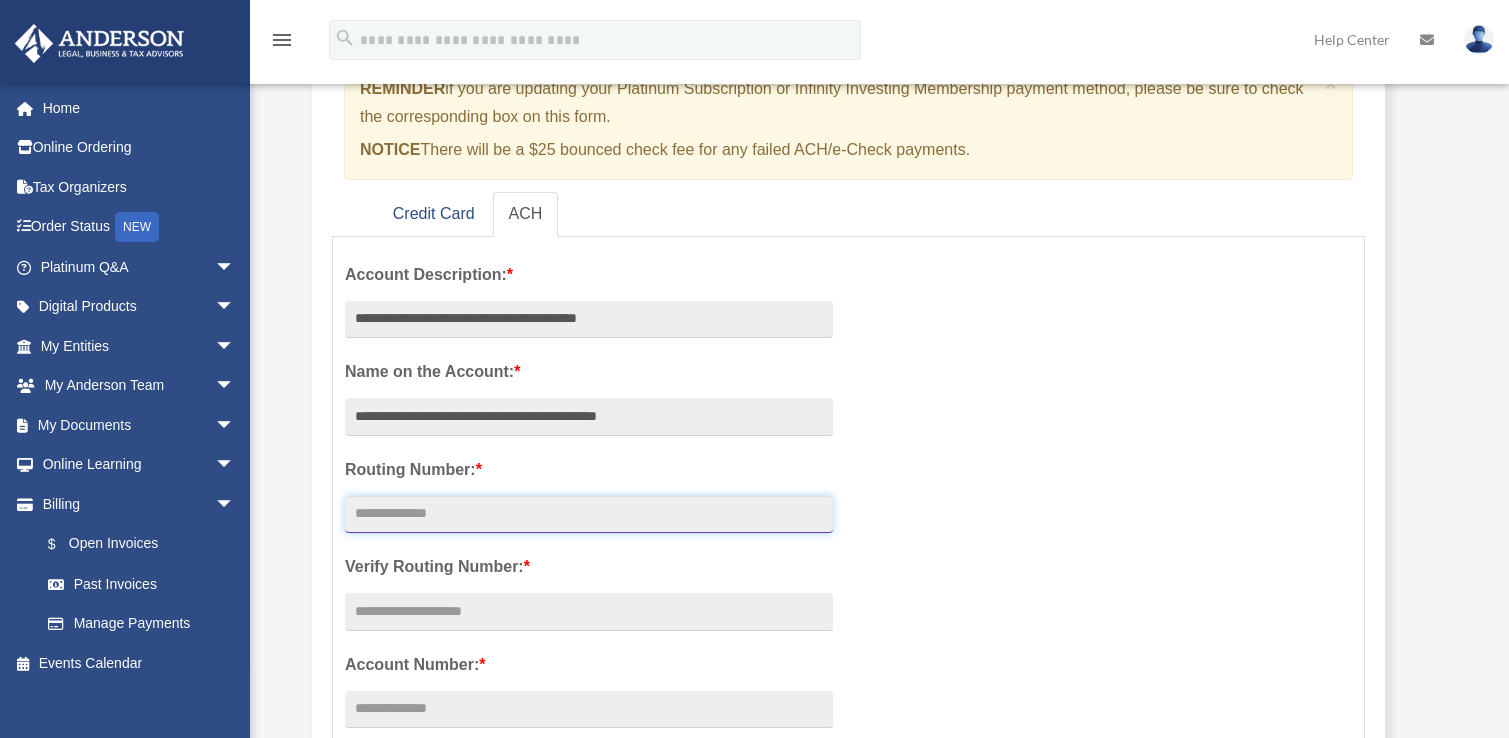 click at bounding box center [589, 515] 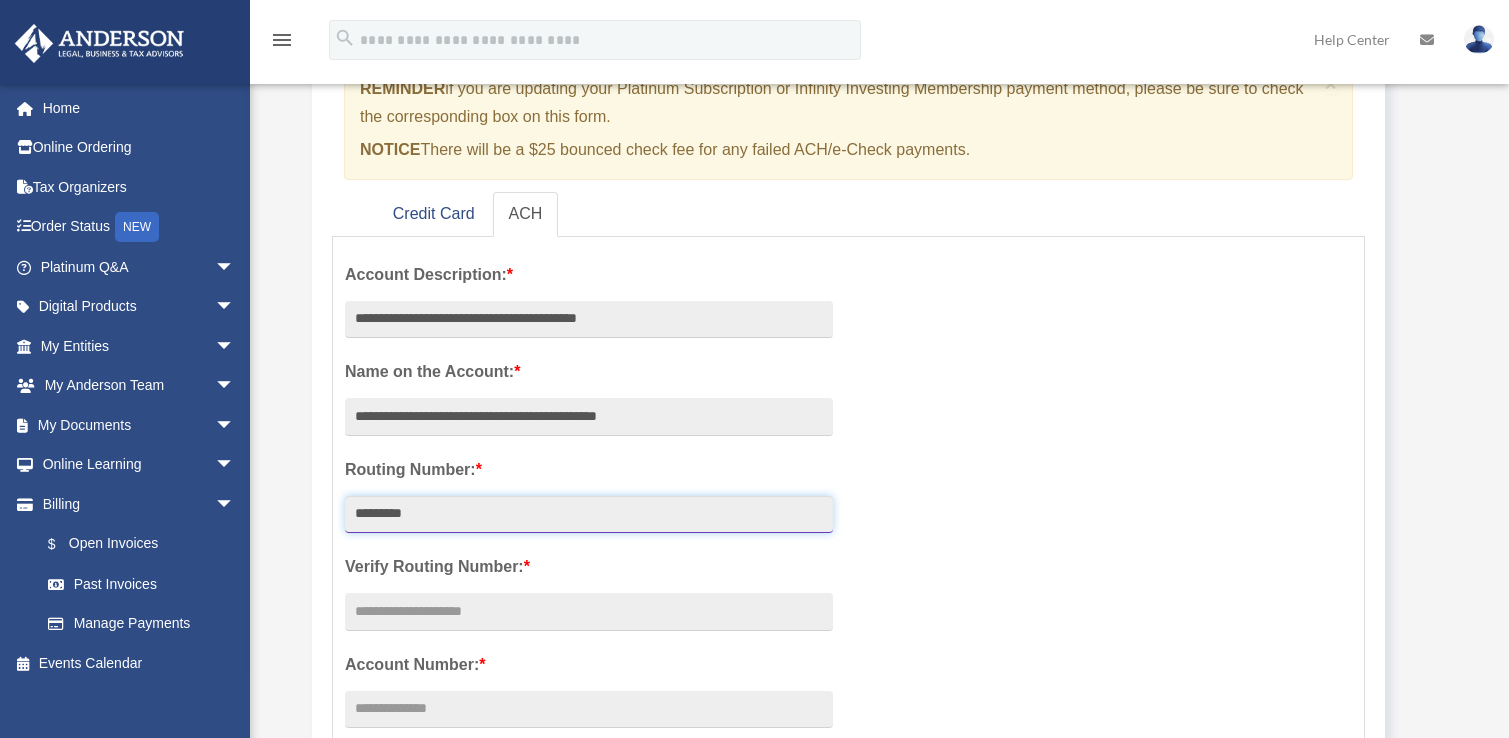 type on "*********" 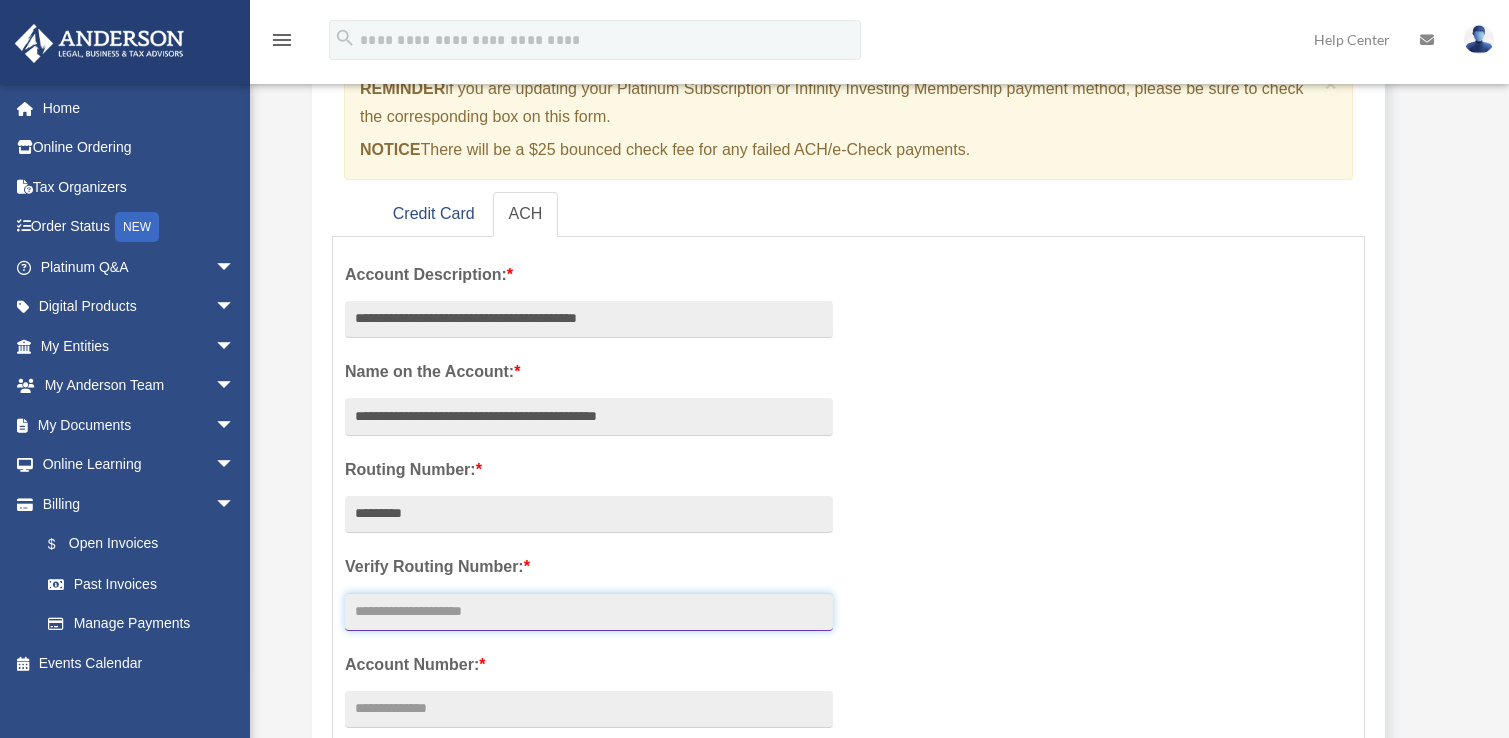click at bounding box center [589, 612] 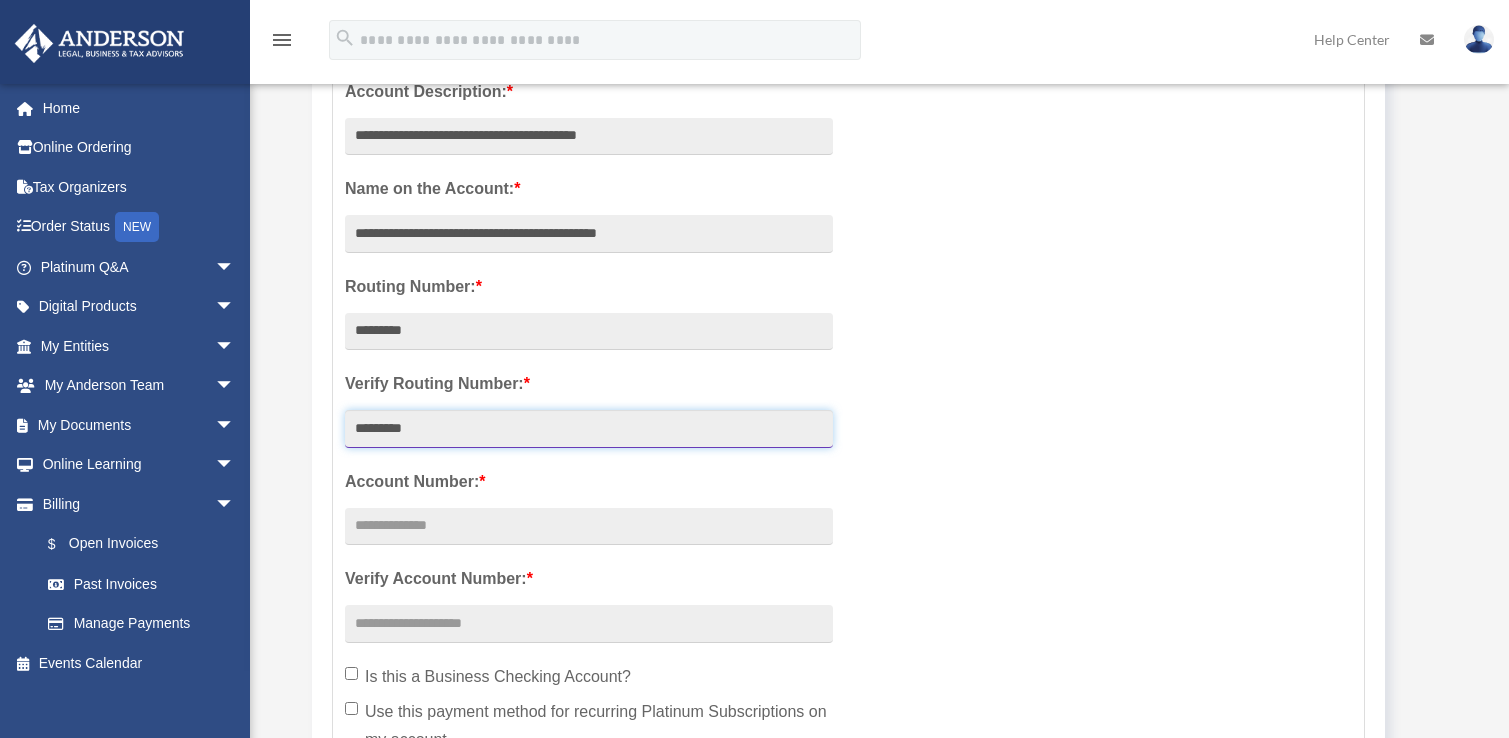 scroll, scrollTop: 400, scrollLeft: 0, axis: vertical 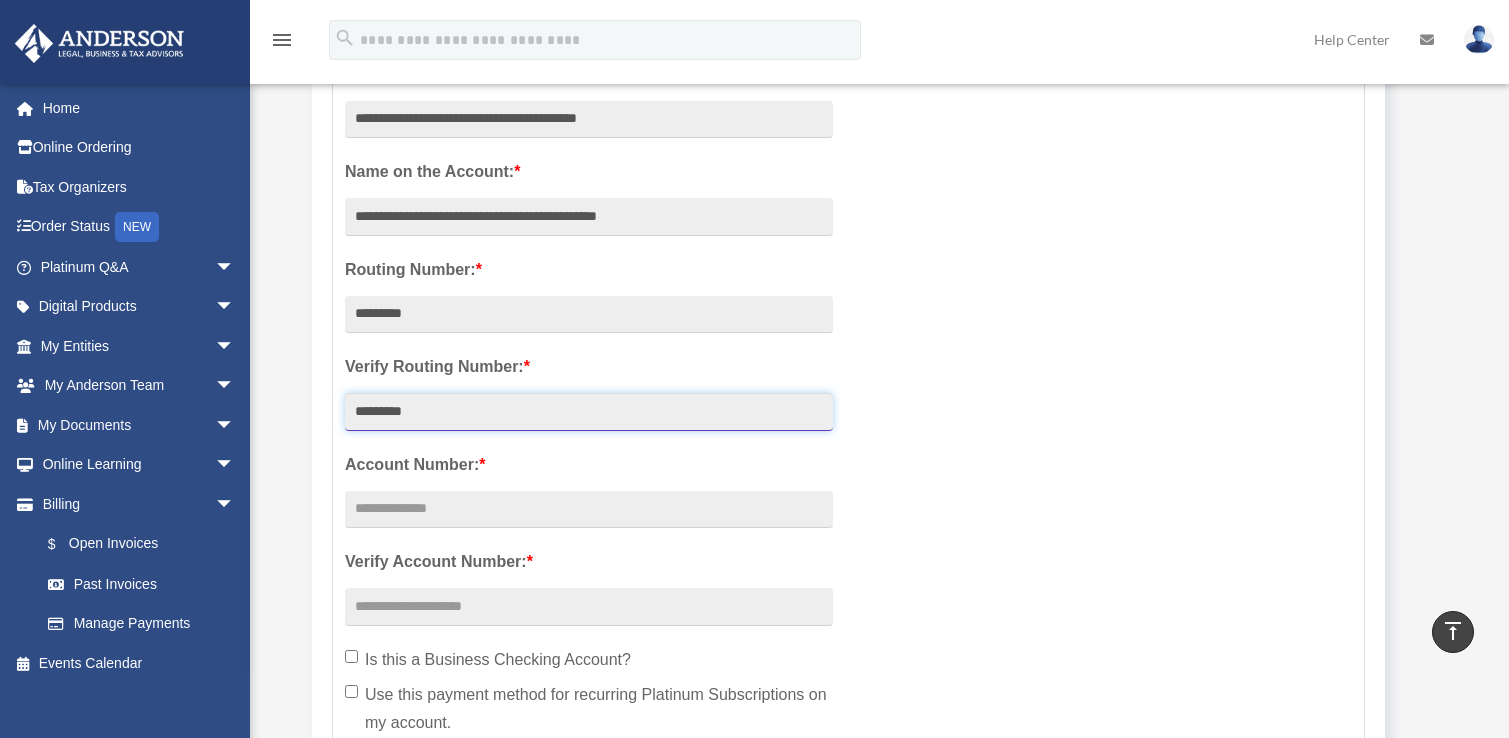 type on "*********" 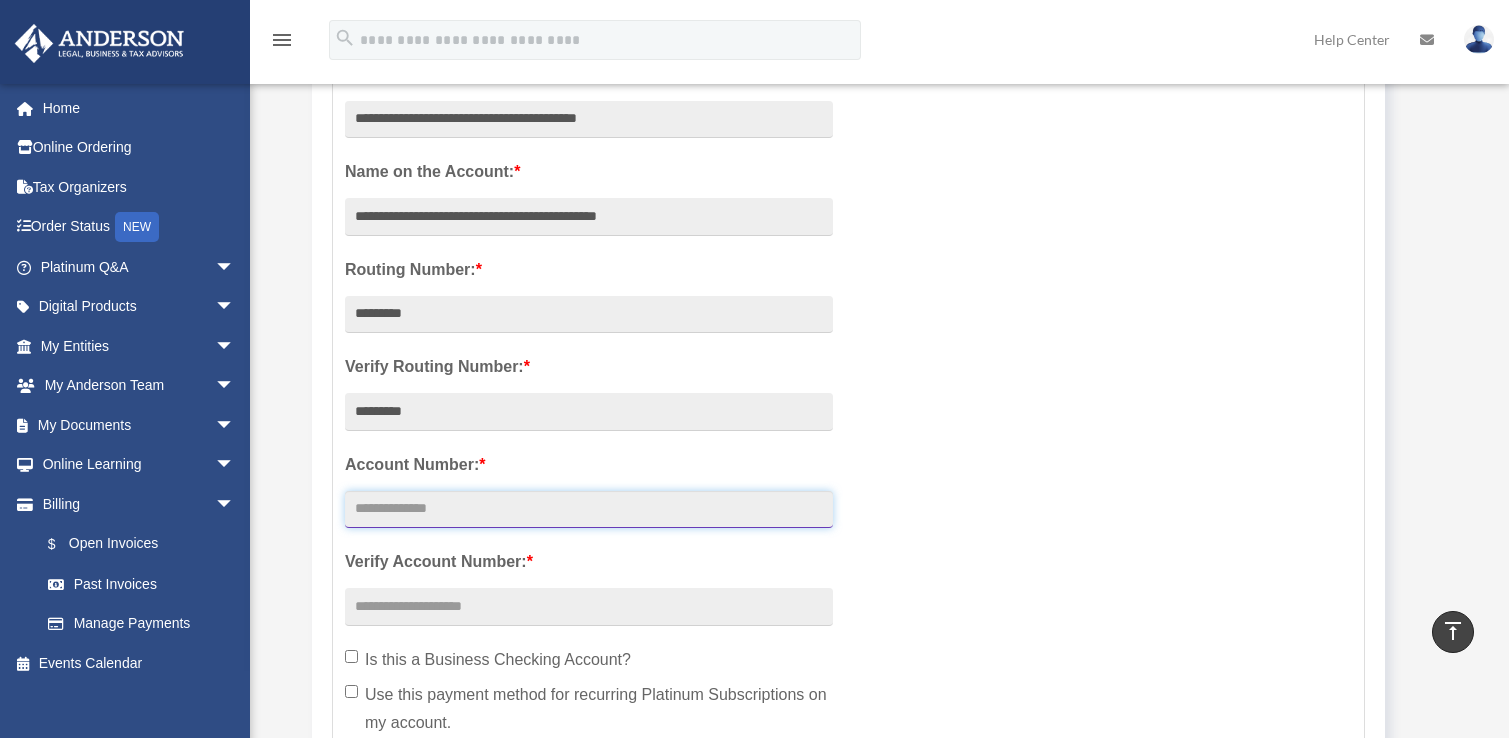 click at bounding box center (589, 510) 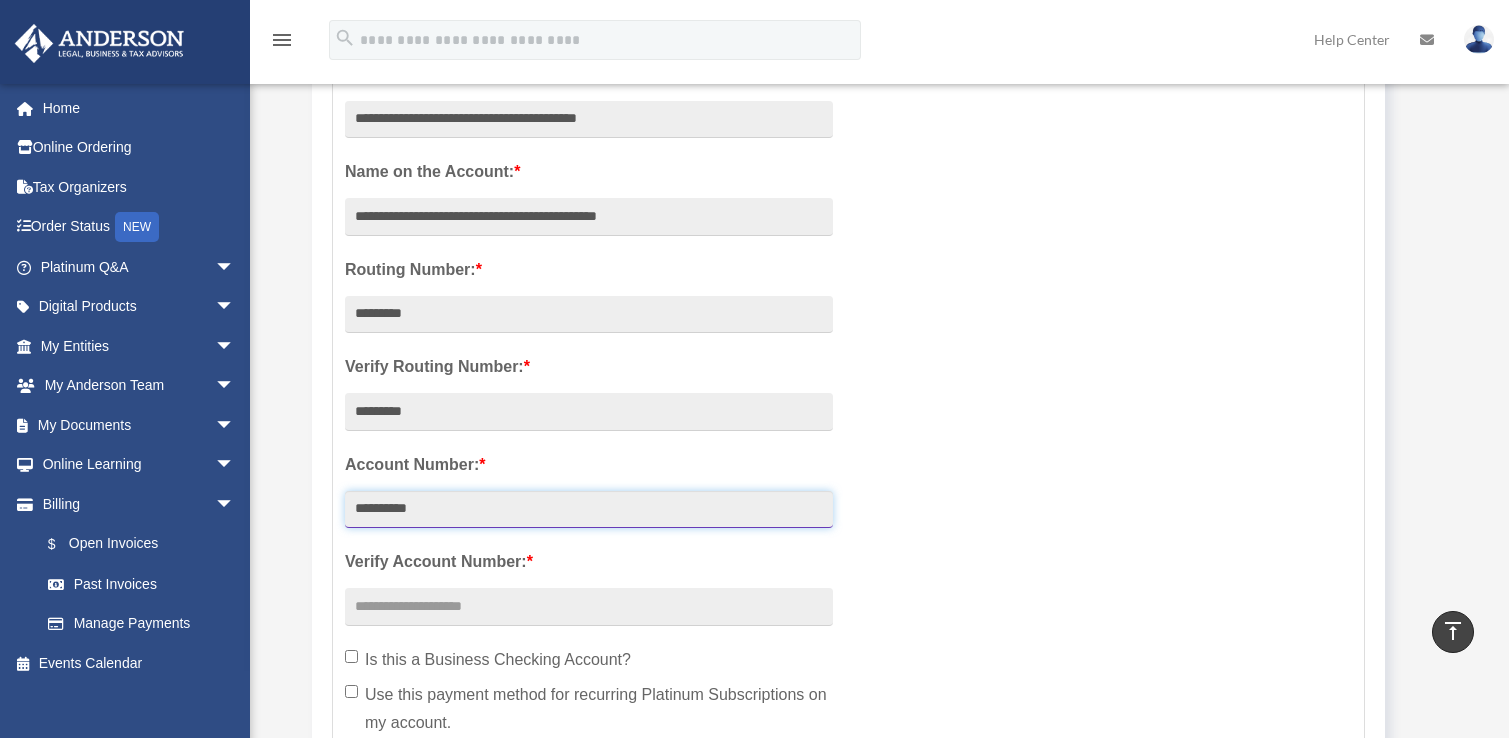 type on "**********" 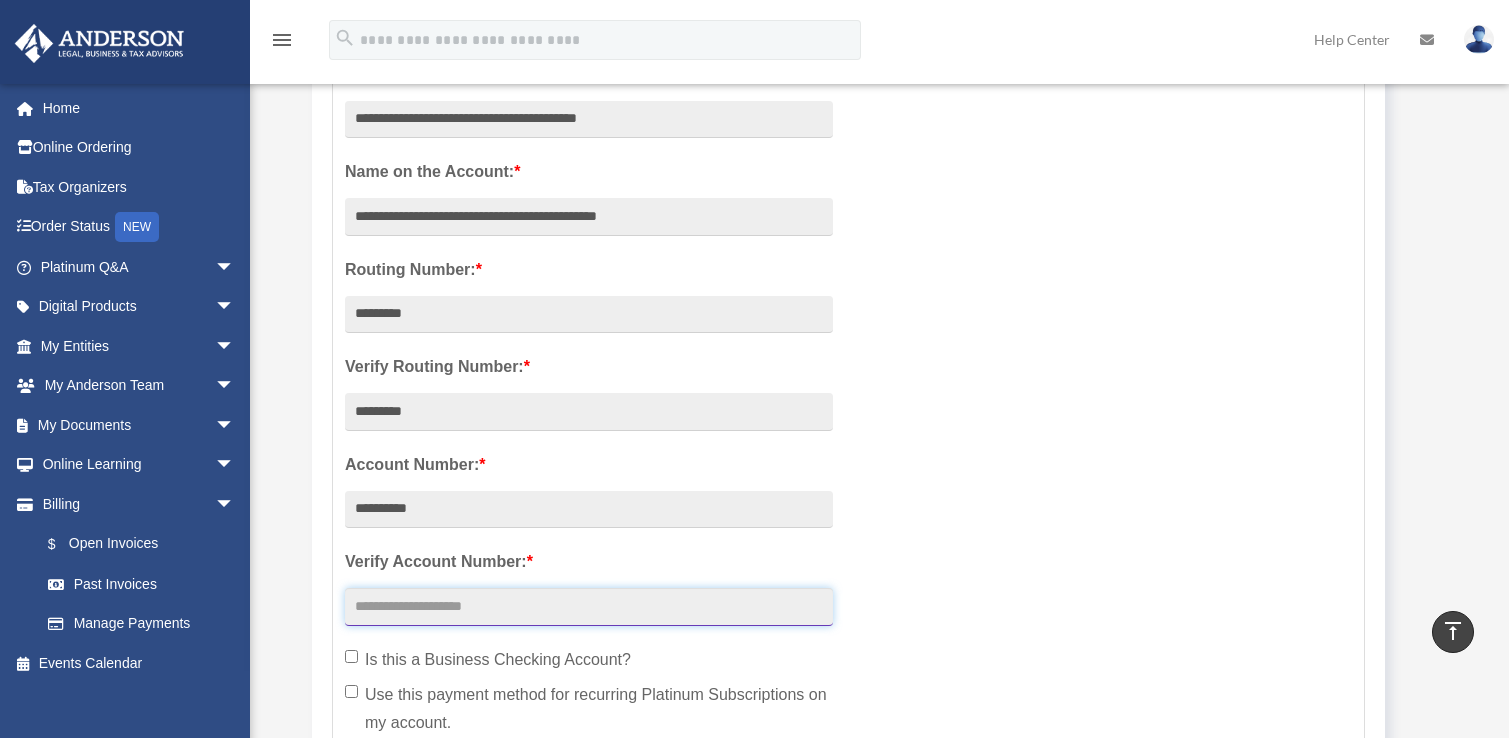 click at bounding box center [589, 607] 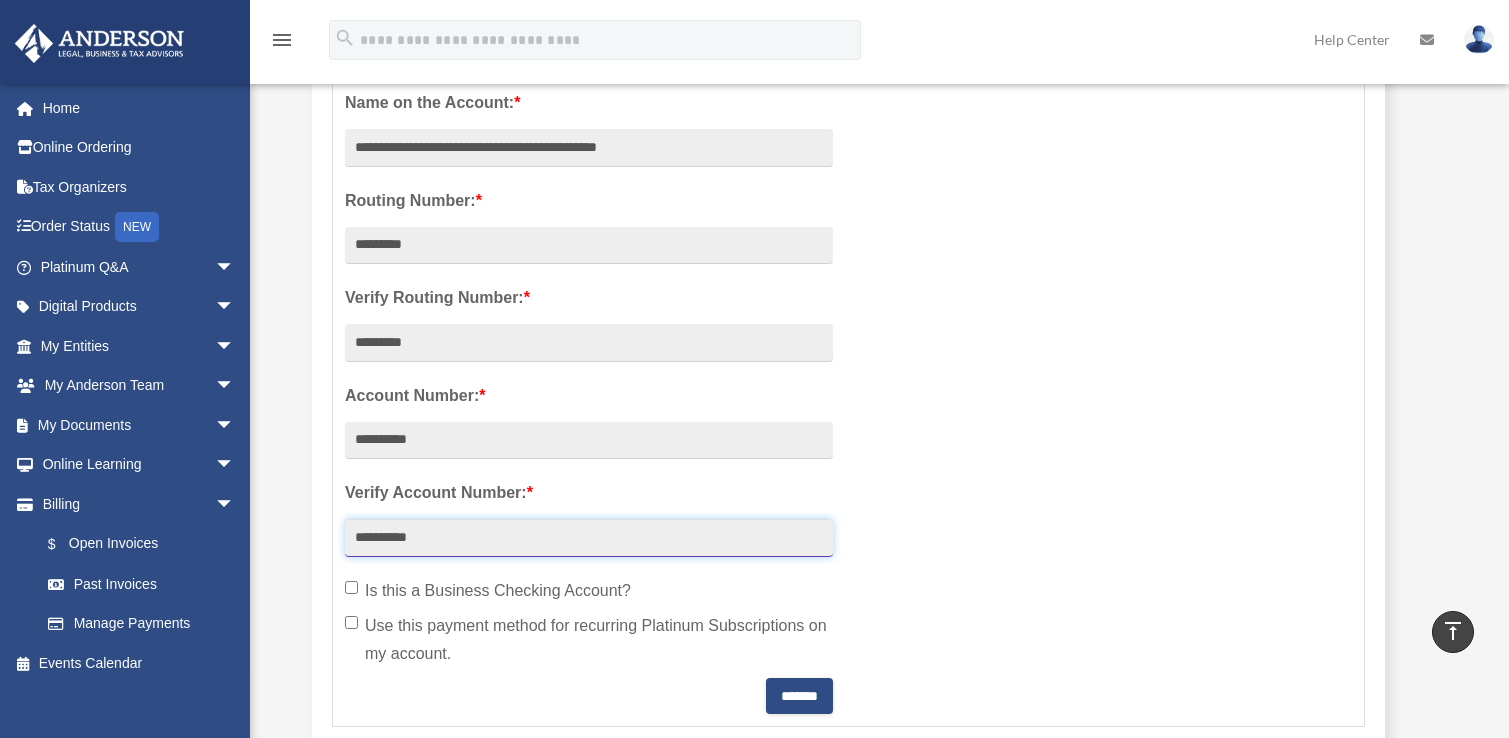 scroll, scrollTop: 500, scrollLeft: 0, axis: vertical 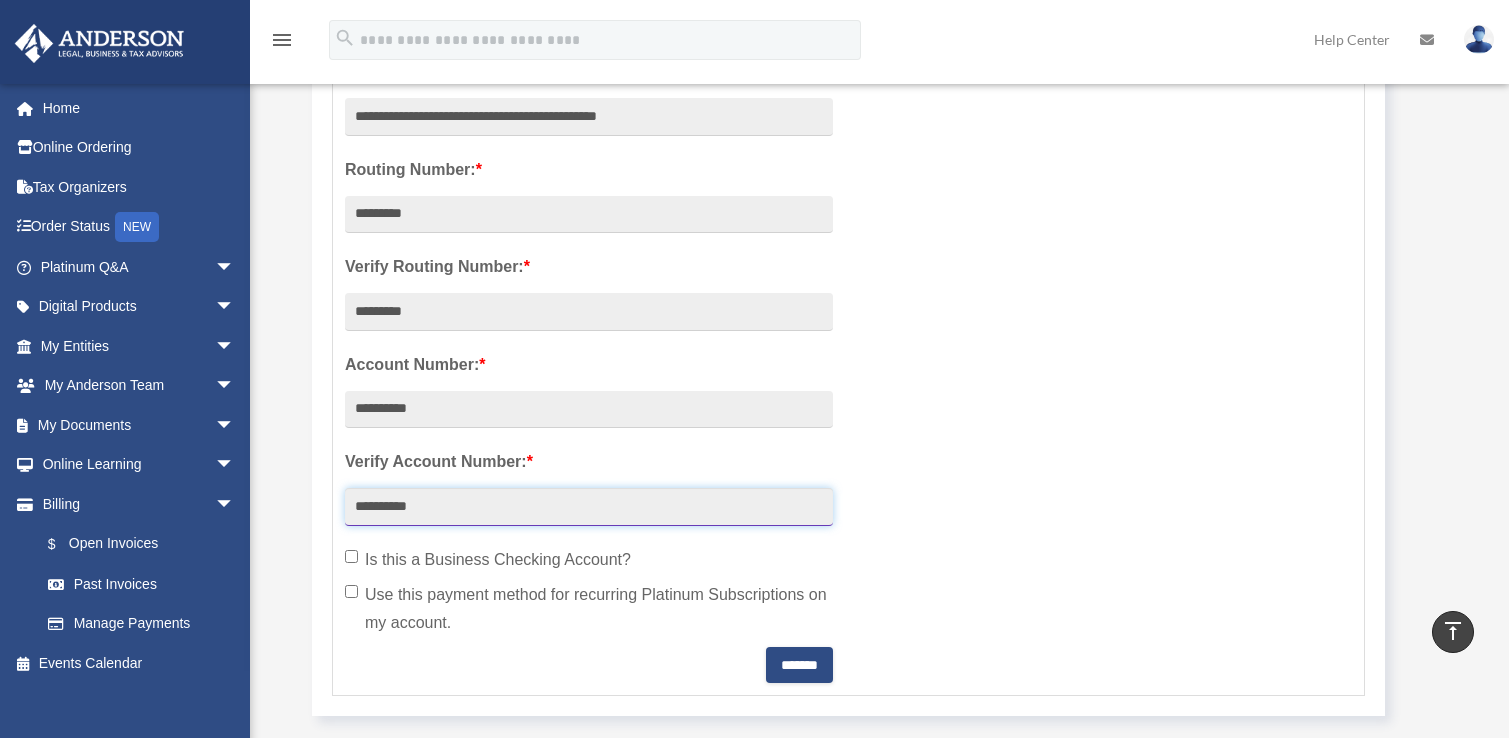 type on "**********" 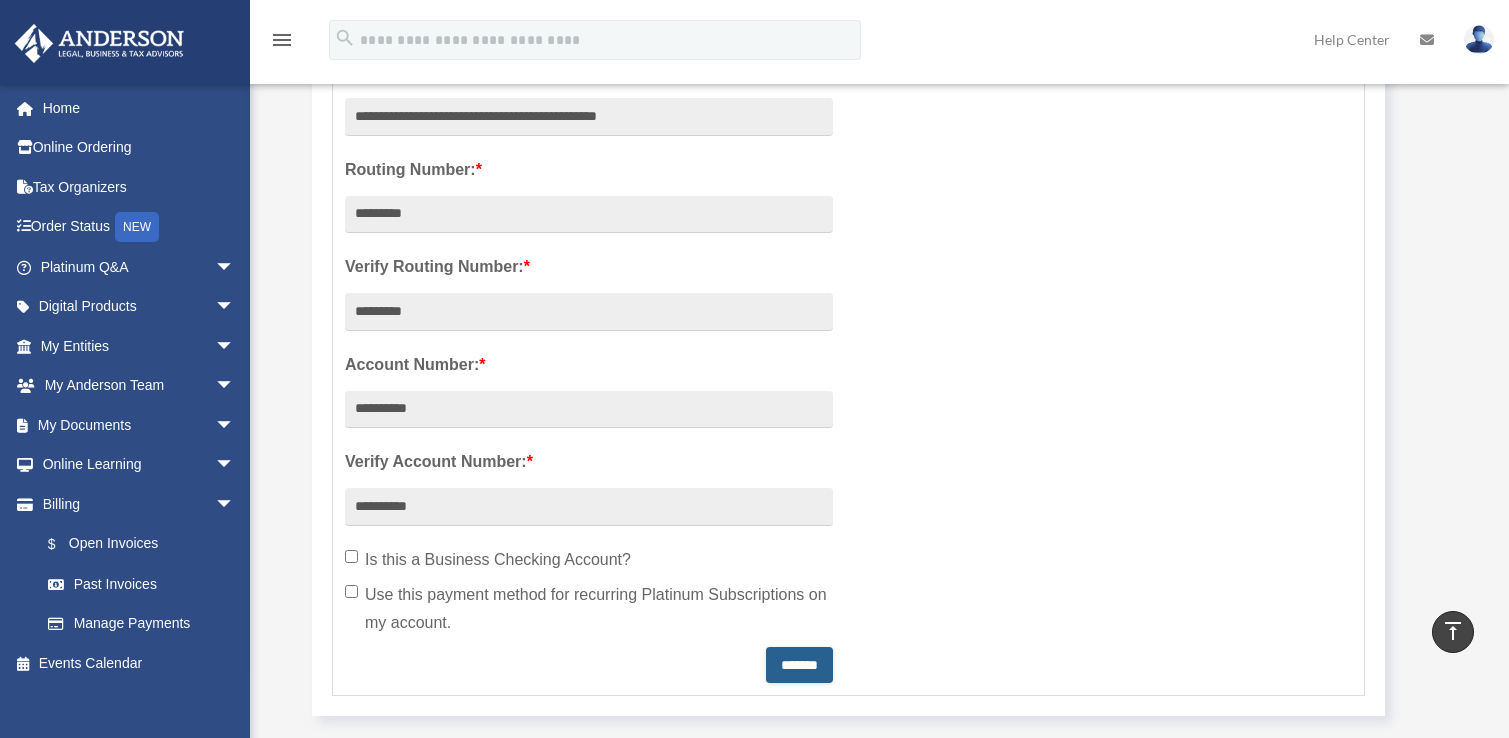 click on "*******" at bounding box center [799, 665] 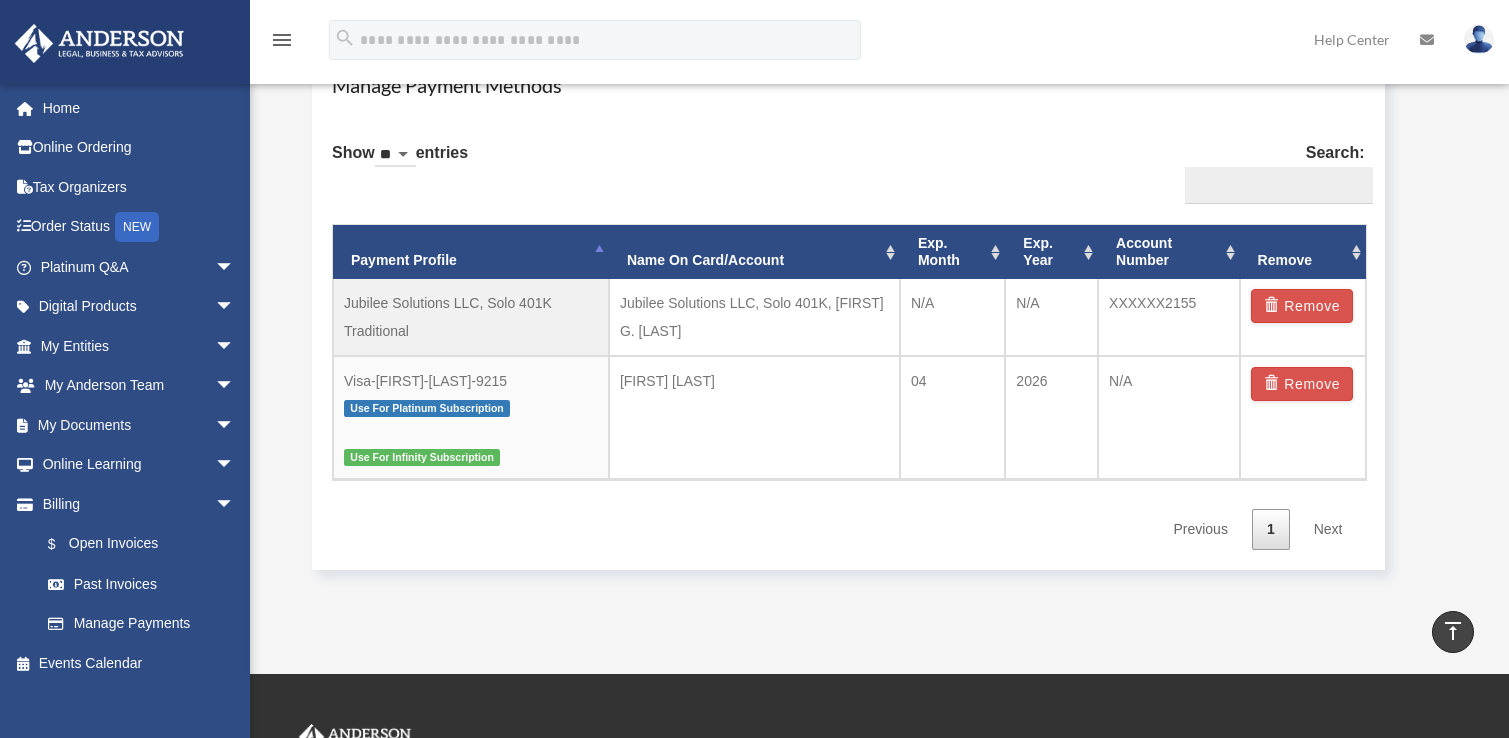scroll, scrollTop: 1200, scrollLeft: 0, axis: vertical 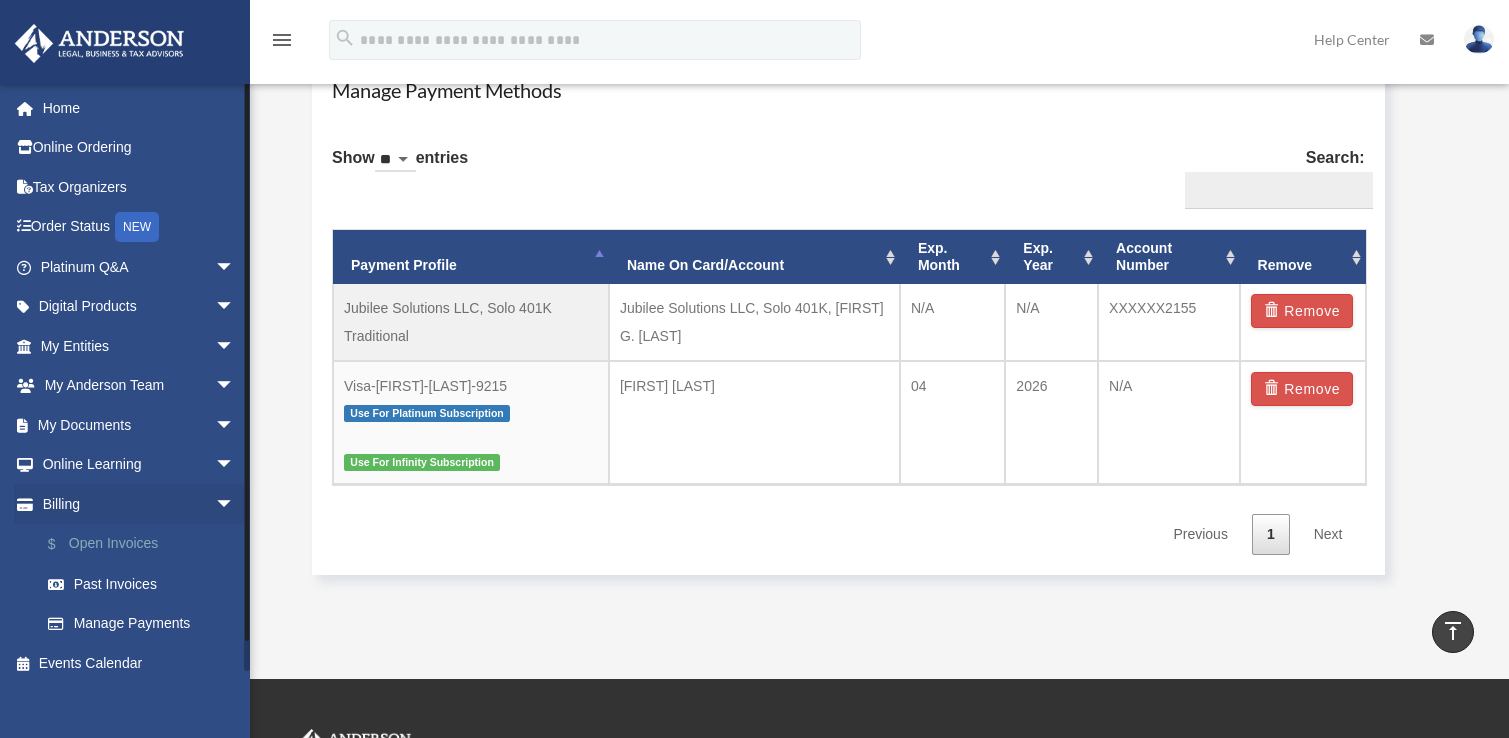 click on "$ Open Invoices" at bounding box center (146, 544) 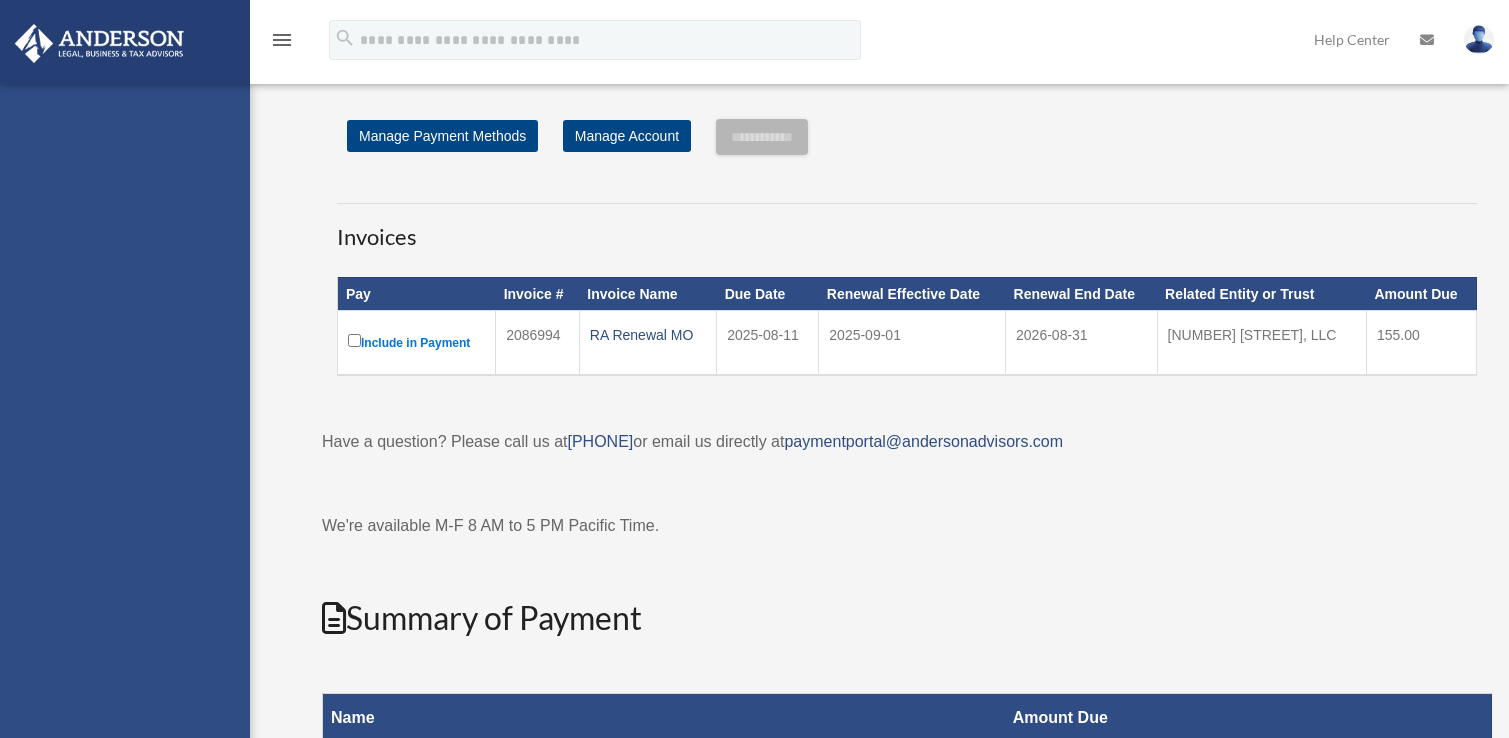 scroll, scrollTop: 0, scrollLeft: 0, axis: both 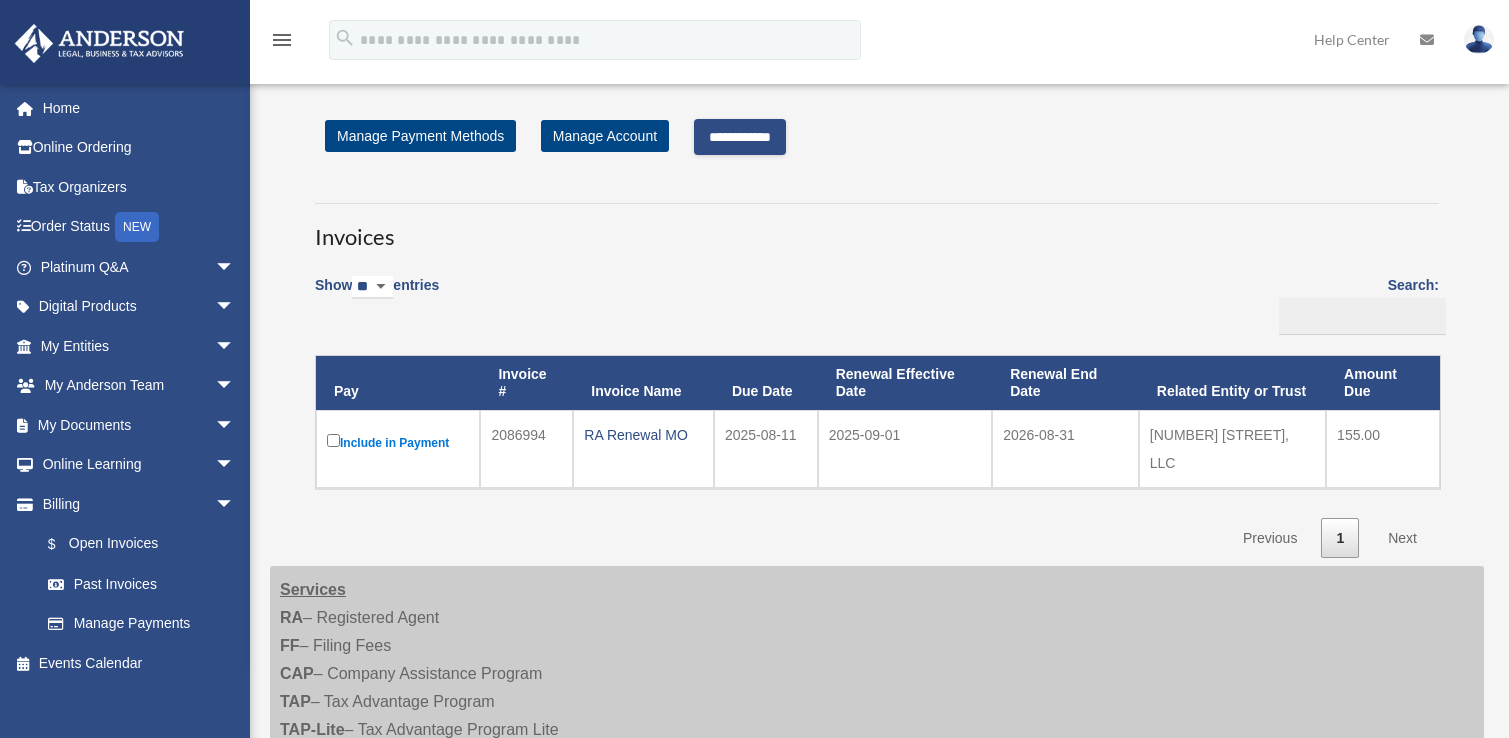 click on "**********" at bounding box center [740, 137] 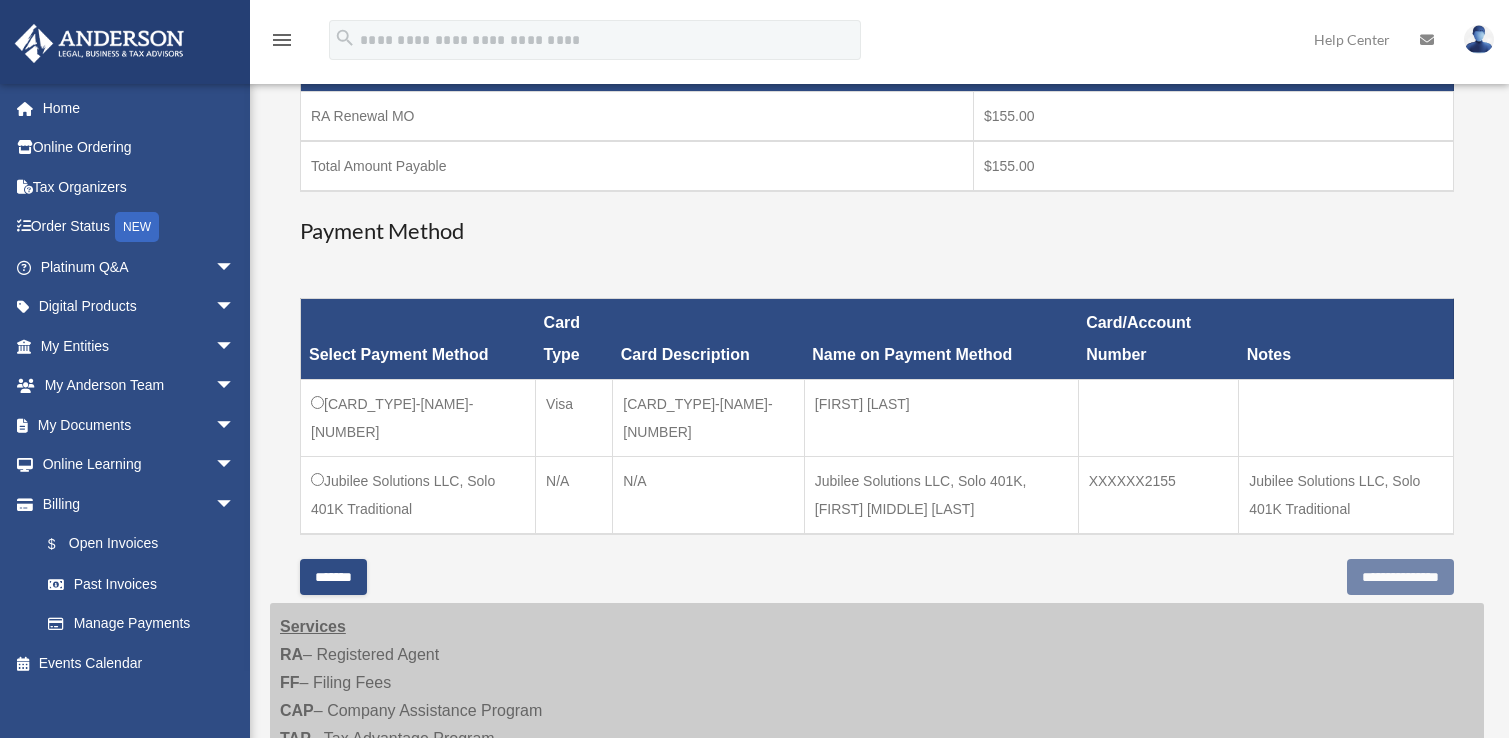 scroll, scrollTop: 400, scrollLeft: 0, axis: vertical 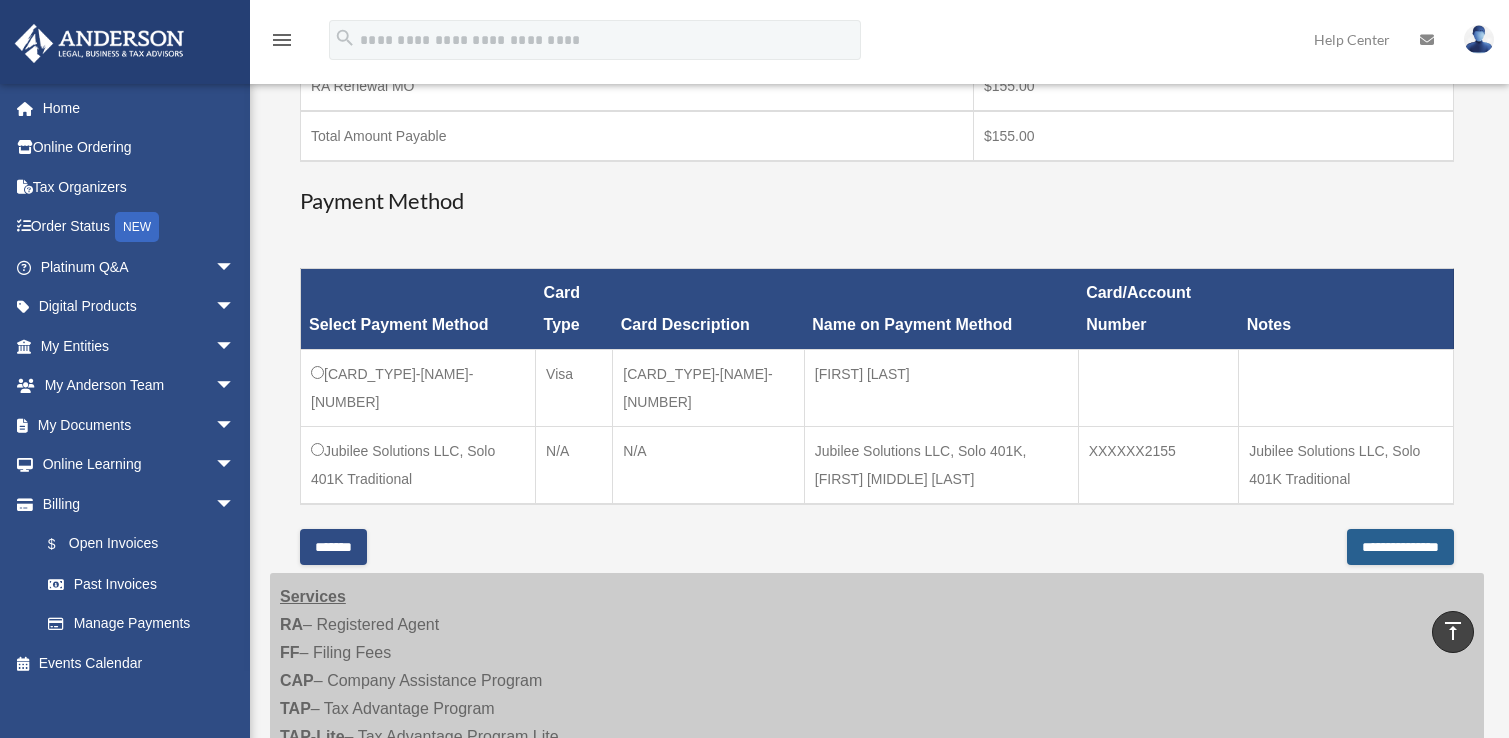 click on "**********" at bounding box center (1400, 547) 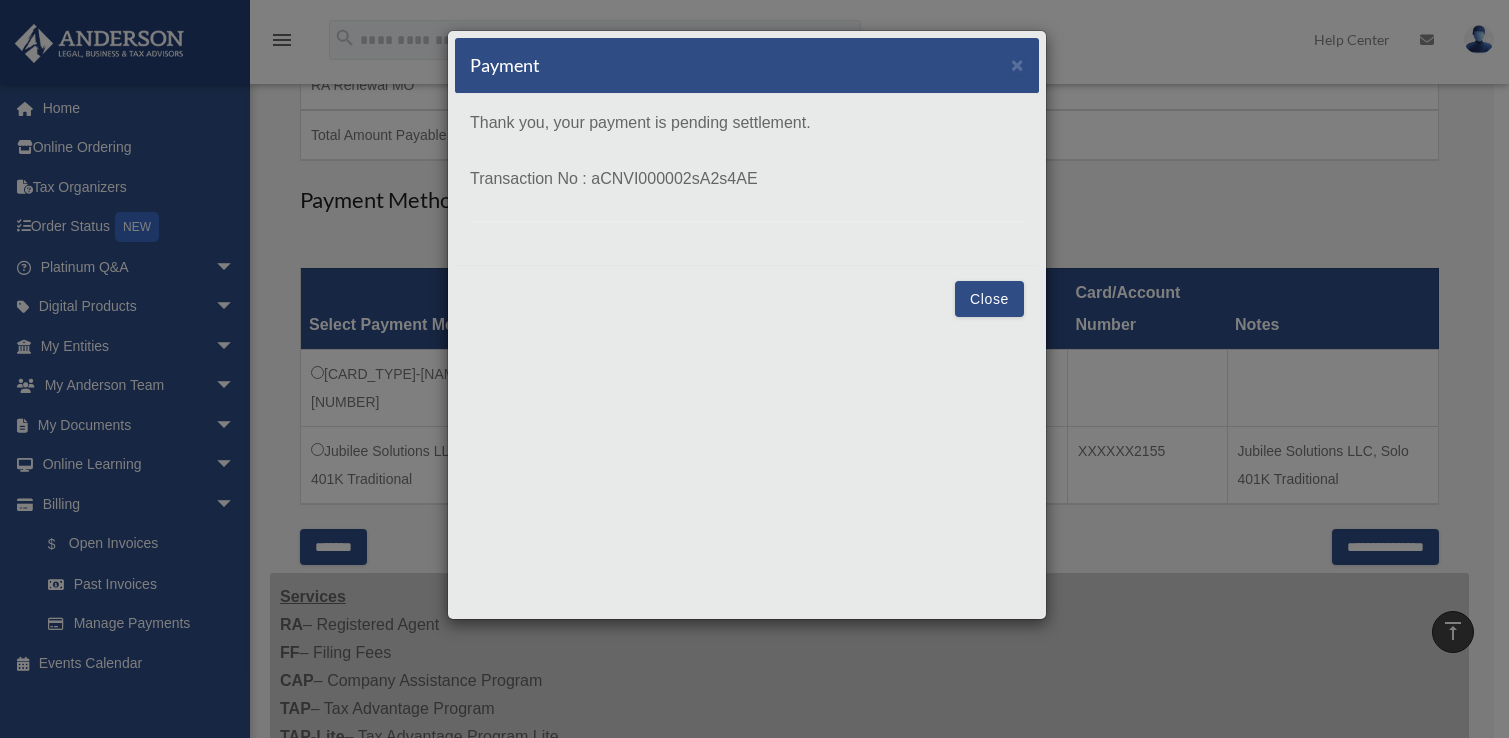 click on "Close" at bounding box center [989, 299] 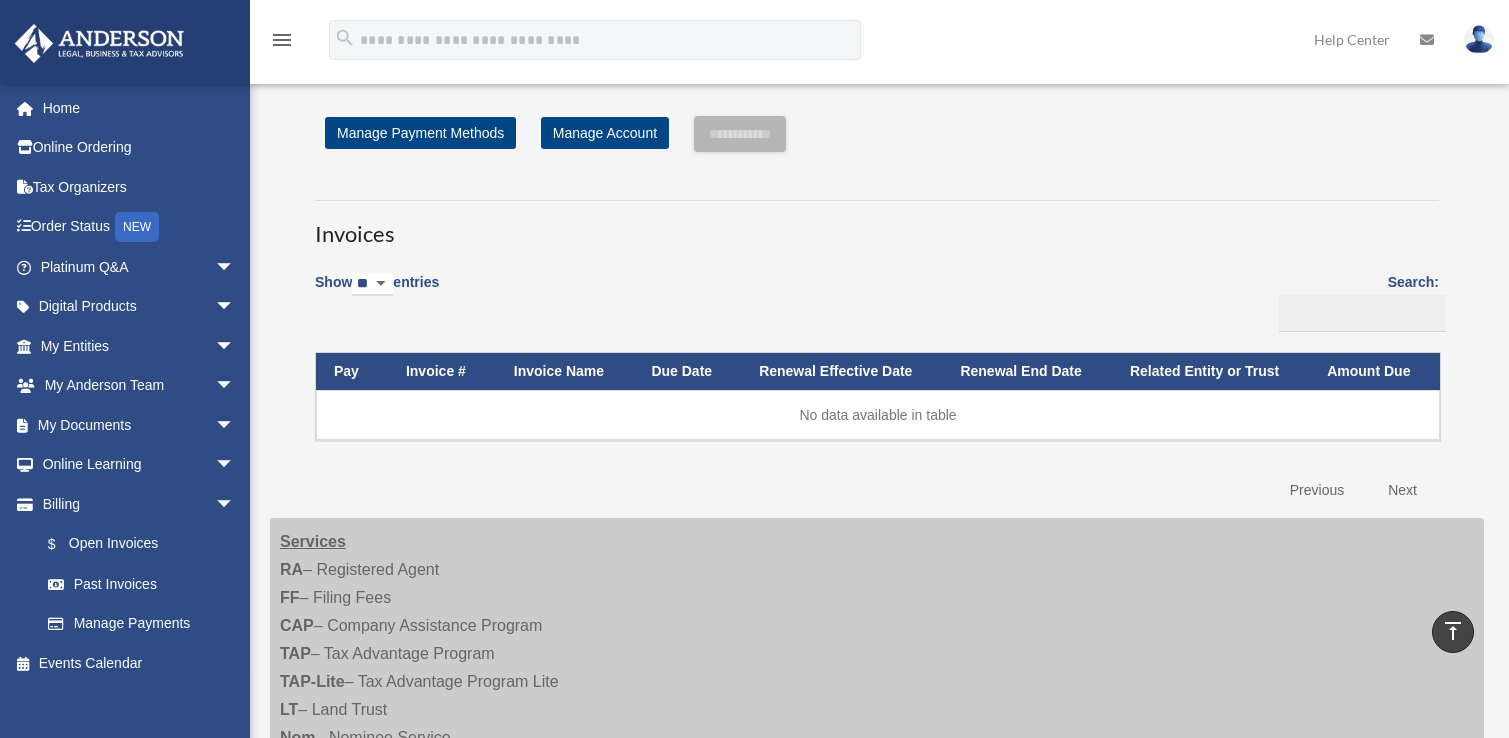 scroll, scrollTop: 0, scrollLeft: 0, axis: both 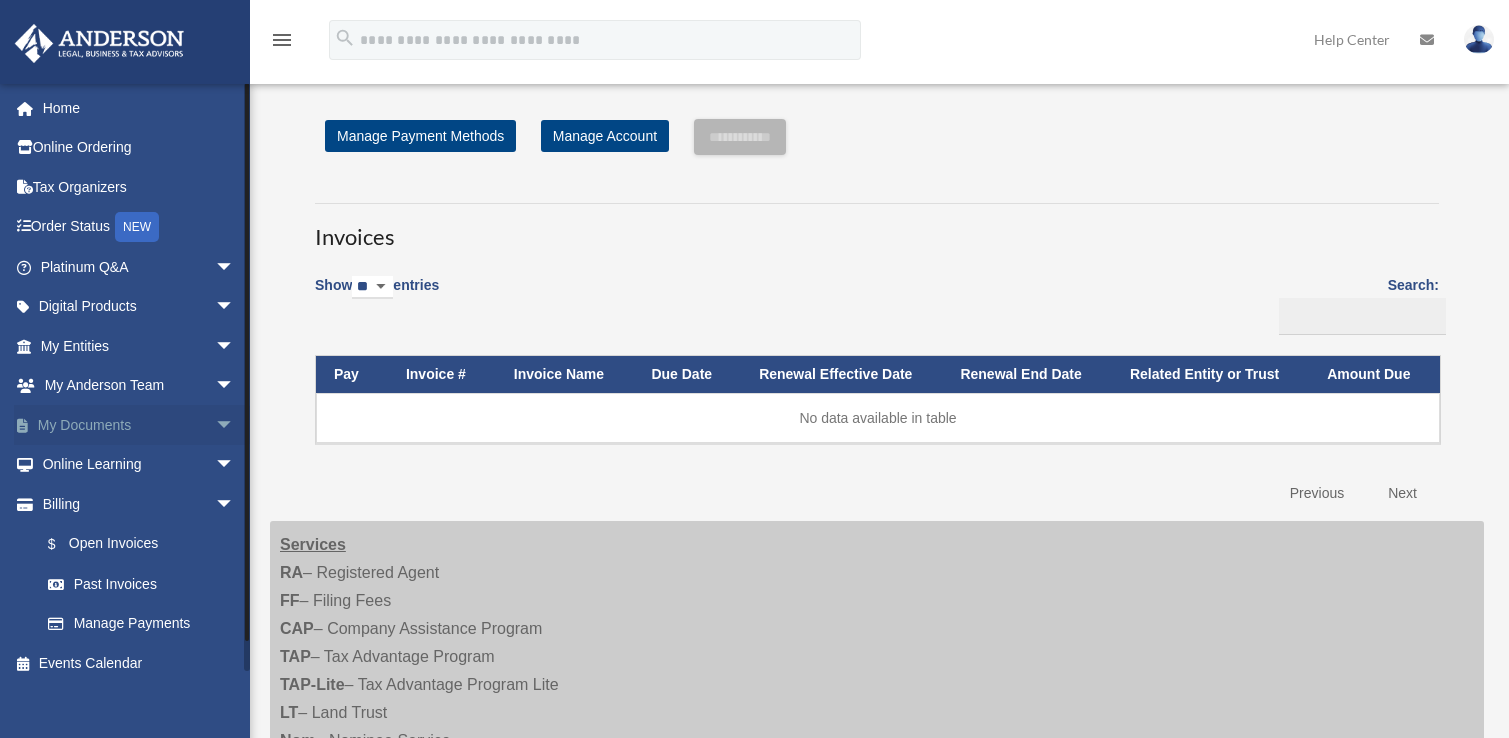 click on "My Documents arrow_drop_down" at bounding box center [139, 425] 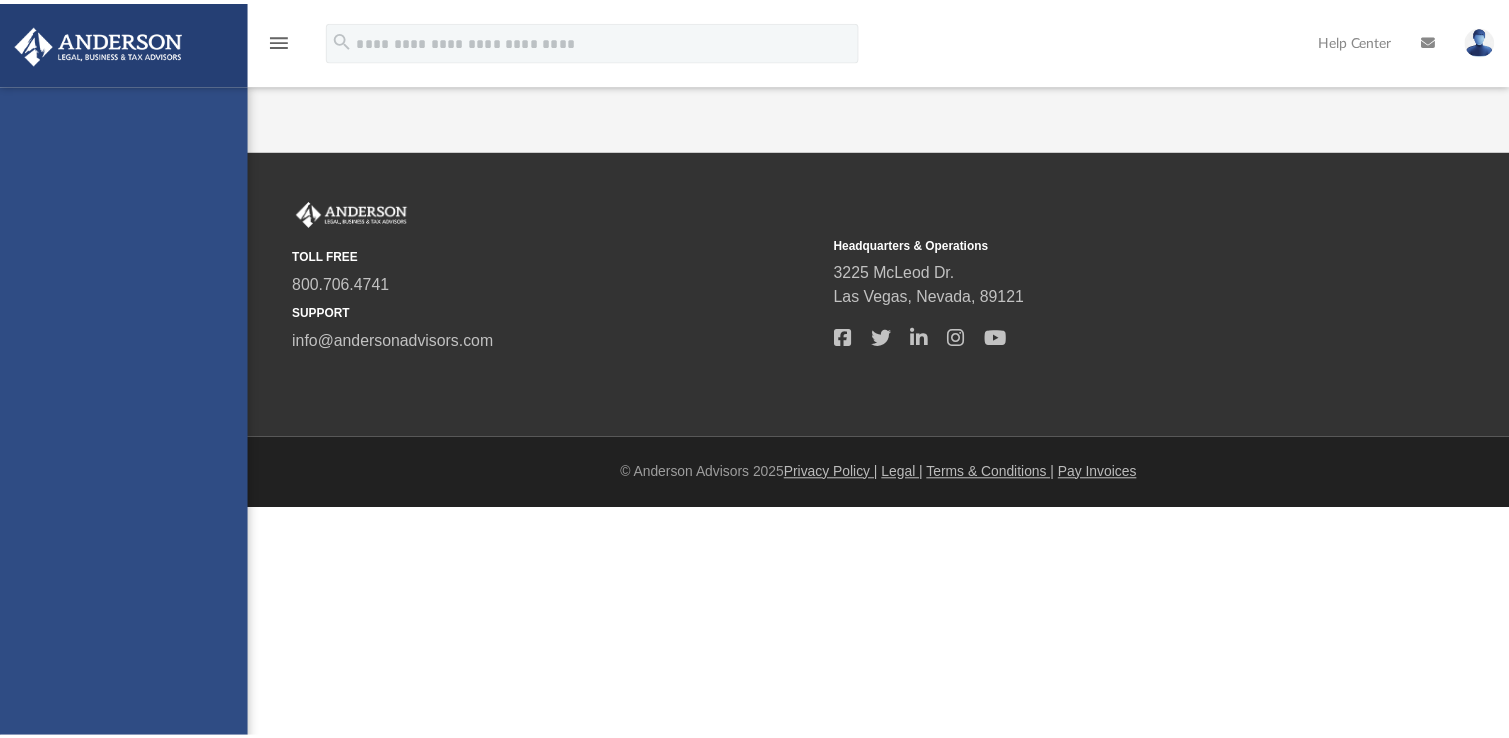 scroll, scrollTop: 0, scrollLeft: 0, axis: both 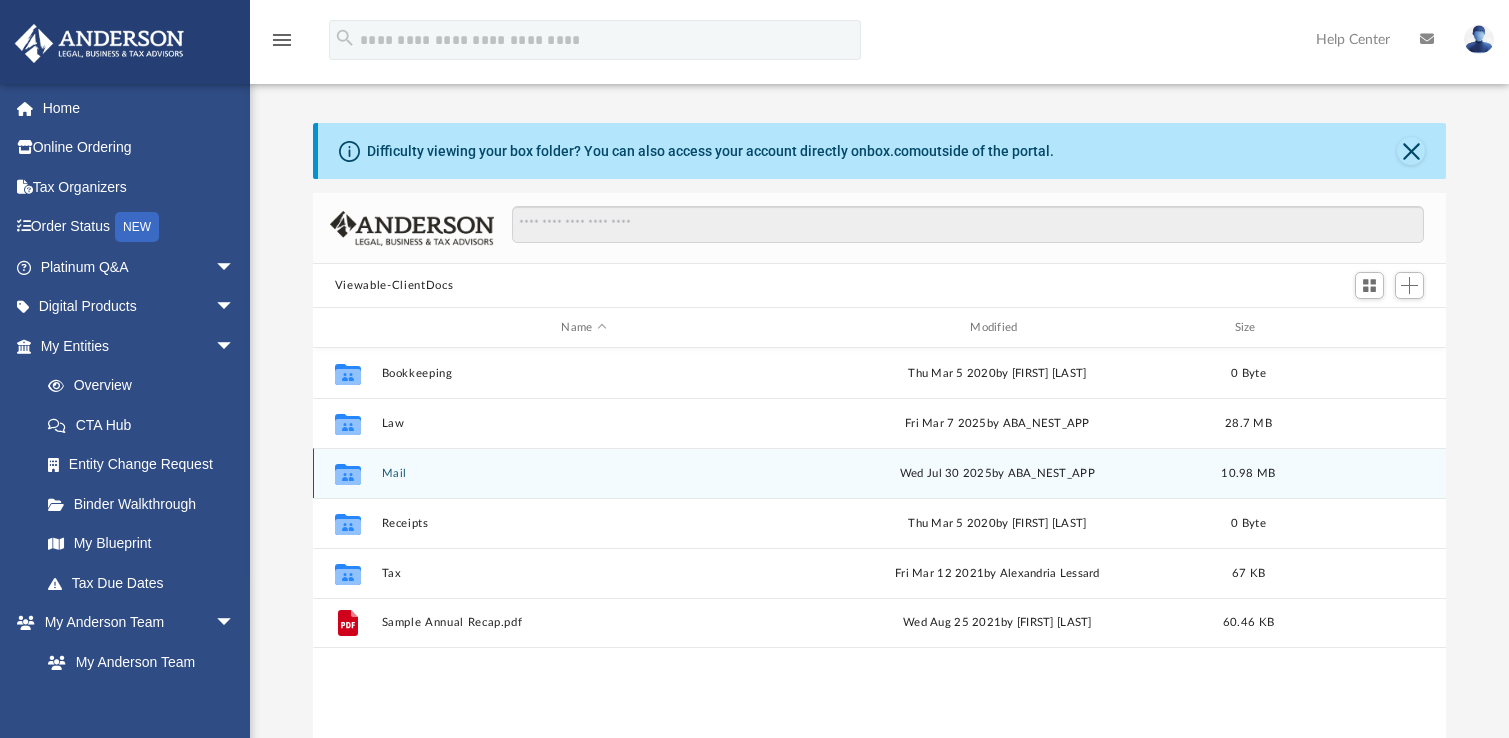 click on "Collaborated Folder" at bounding box center [348, 473] 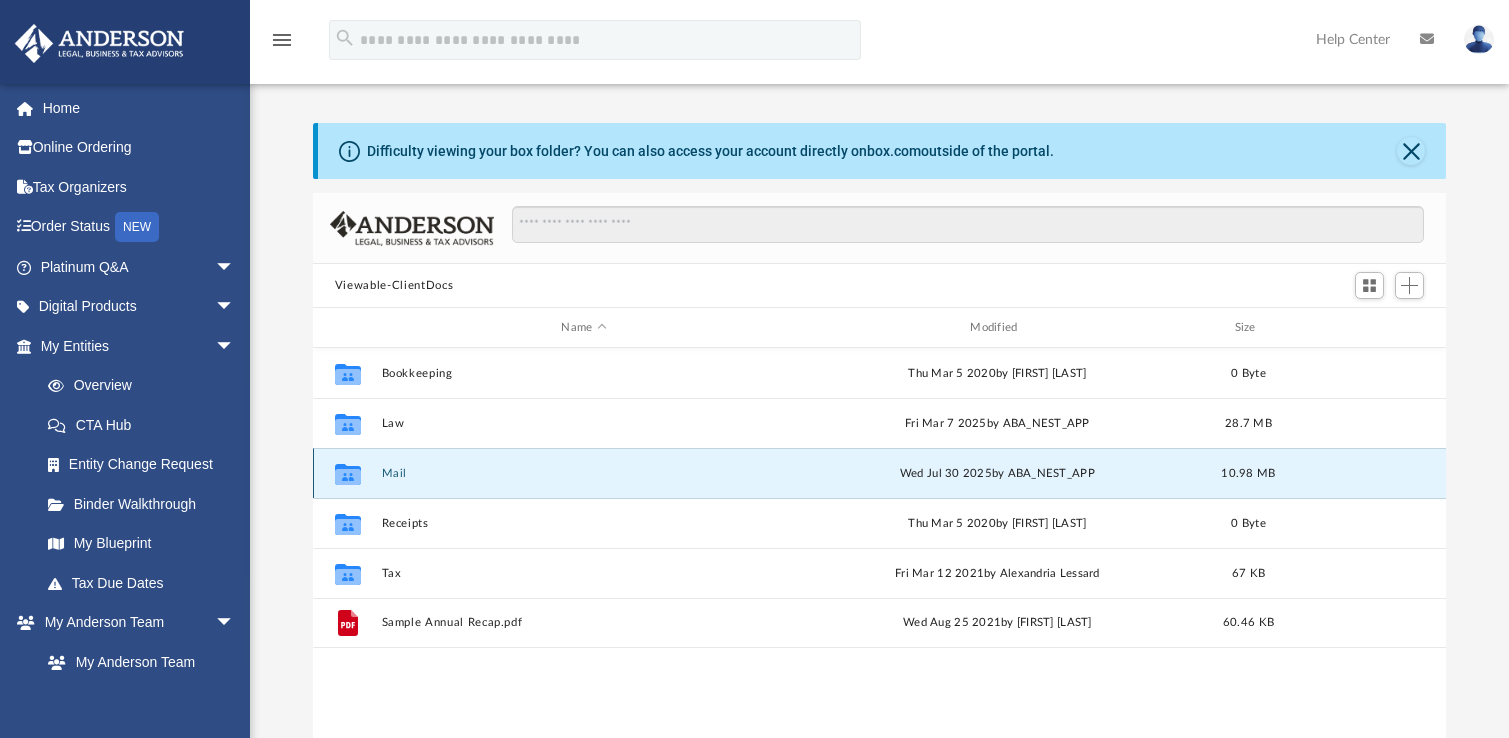 click on "Mail" at bounding box center (583, 473) 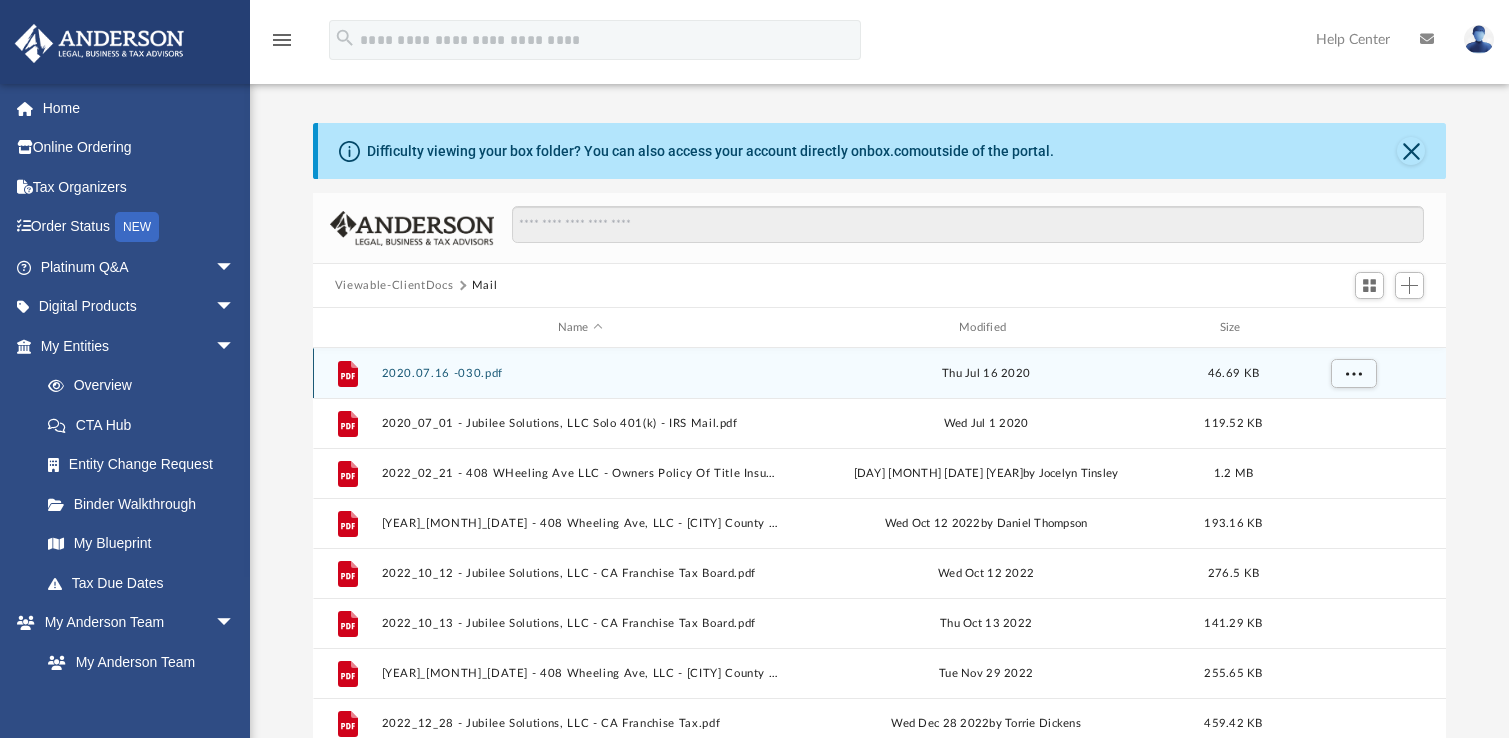 click on "2020.07.16 -030.pdf" at bounding box center (579, 373) 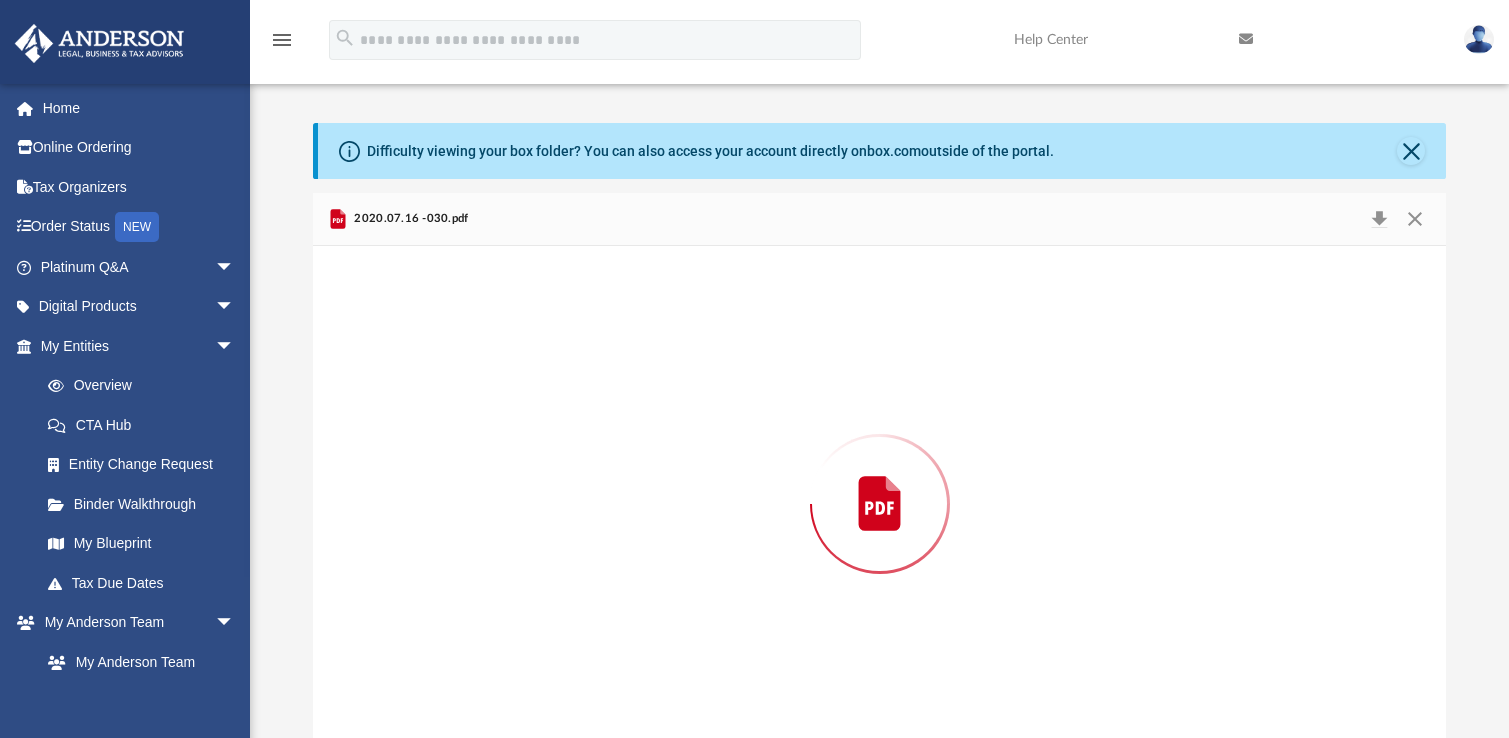scroll, scrollTop: 24, scrollLeft: 0, axis: vertical 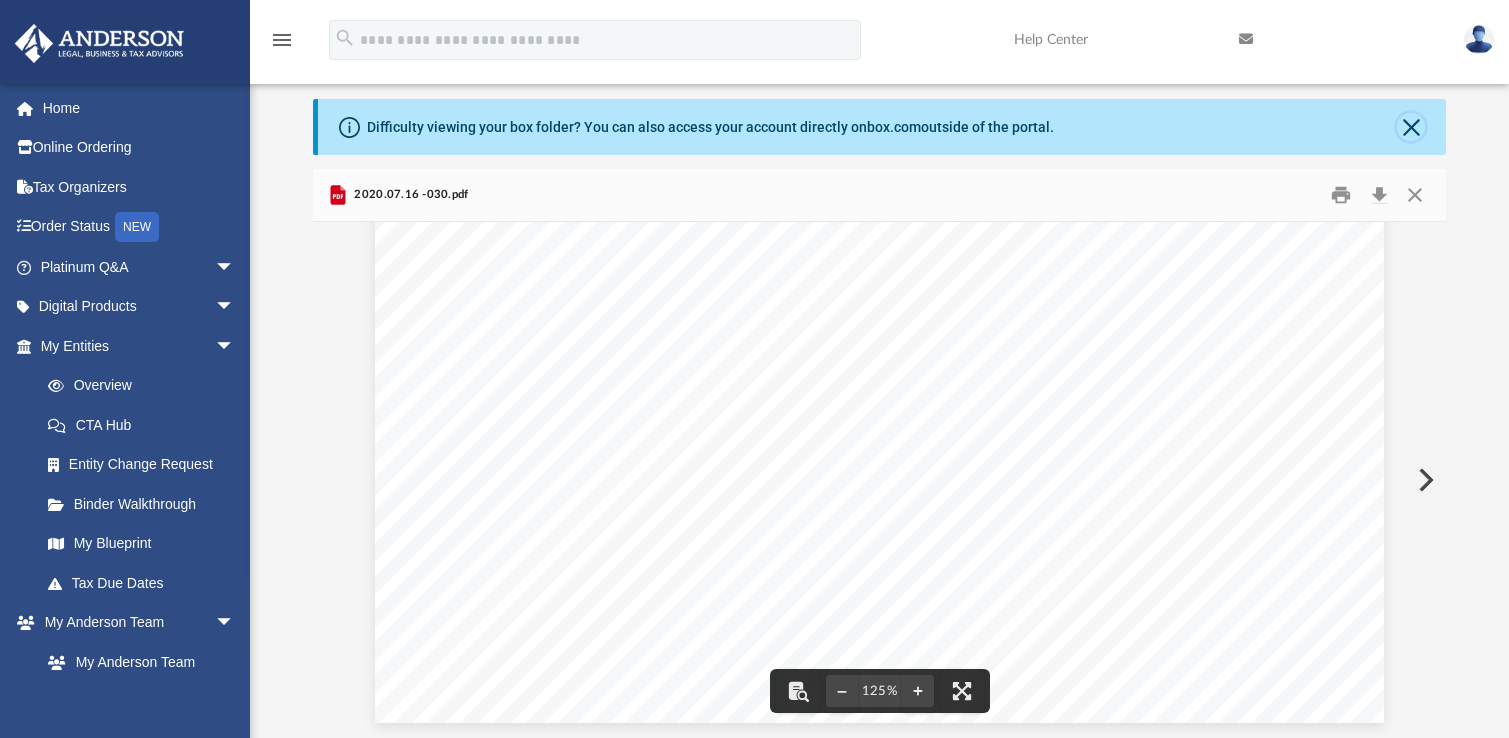 click 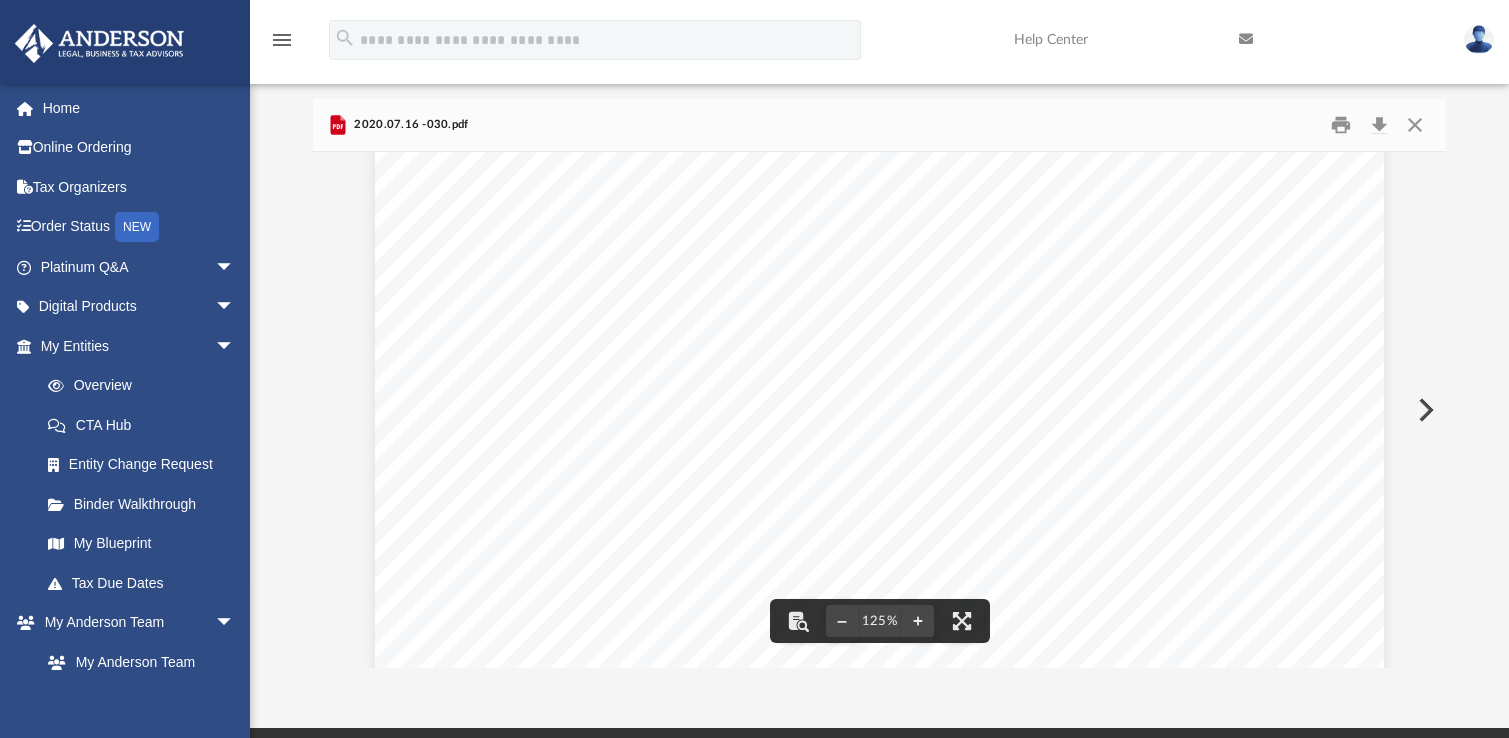 scroll, scrollTop: 0, scrollLeft: 0, axis: both 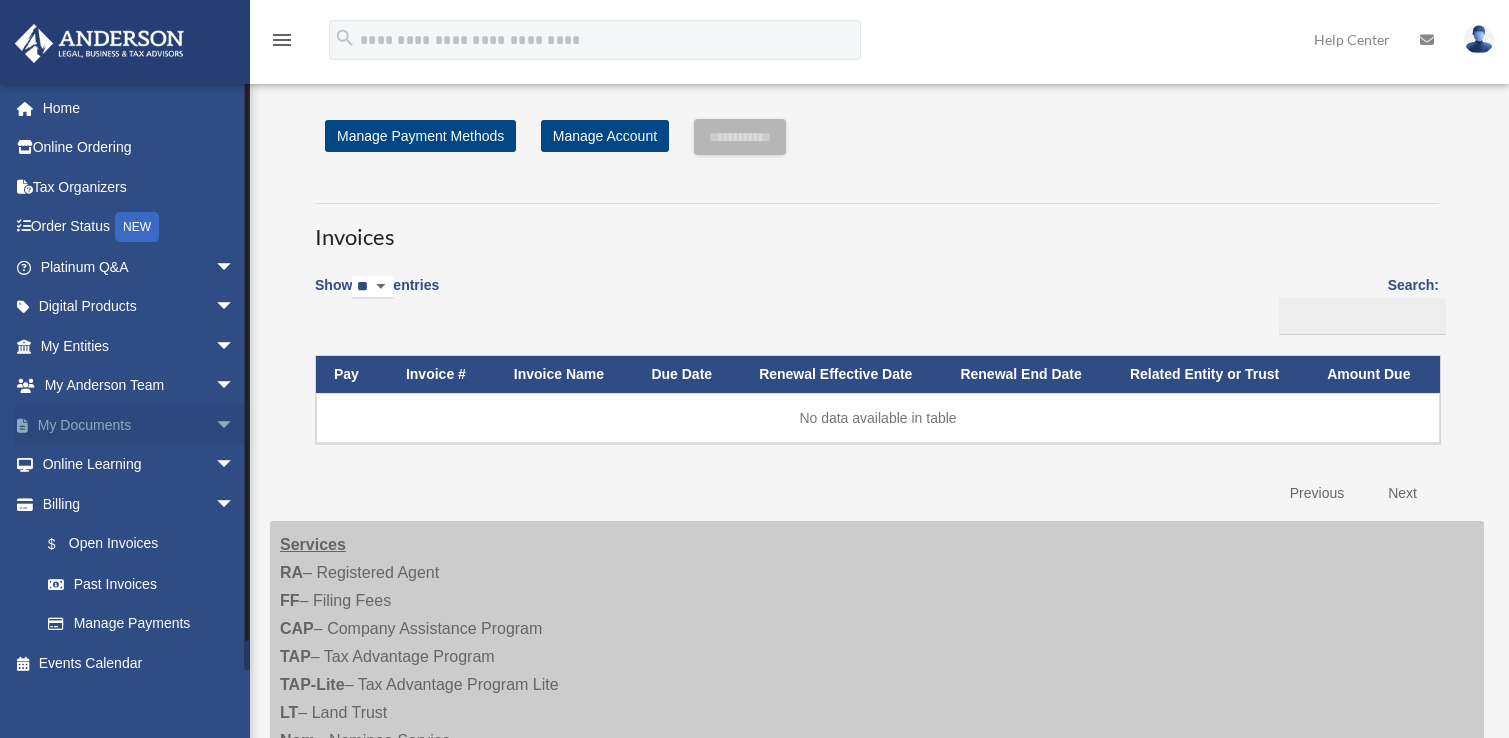 click on "My Documents arrow_drop_down" at bounding box center (139, 425) 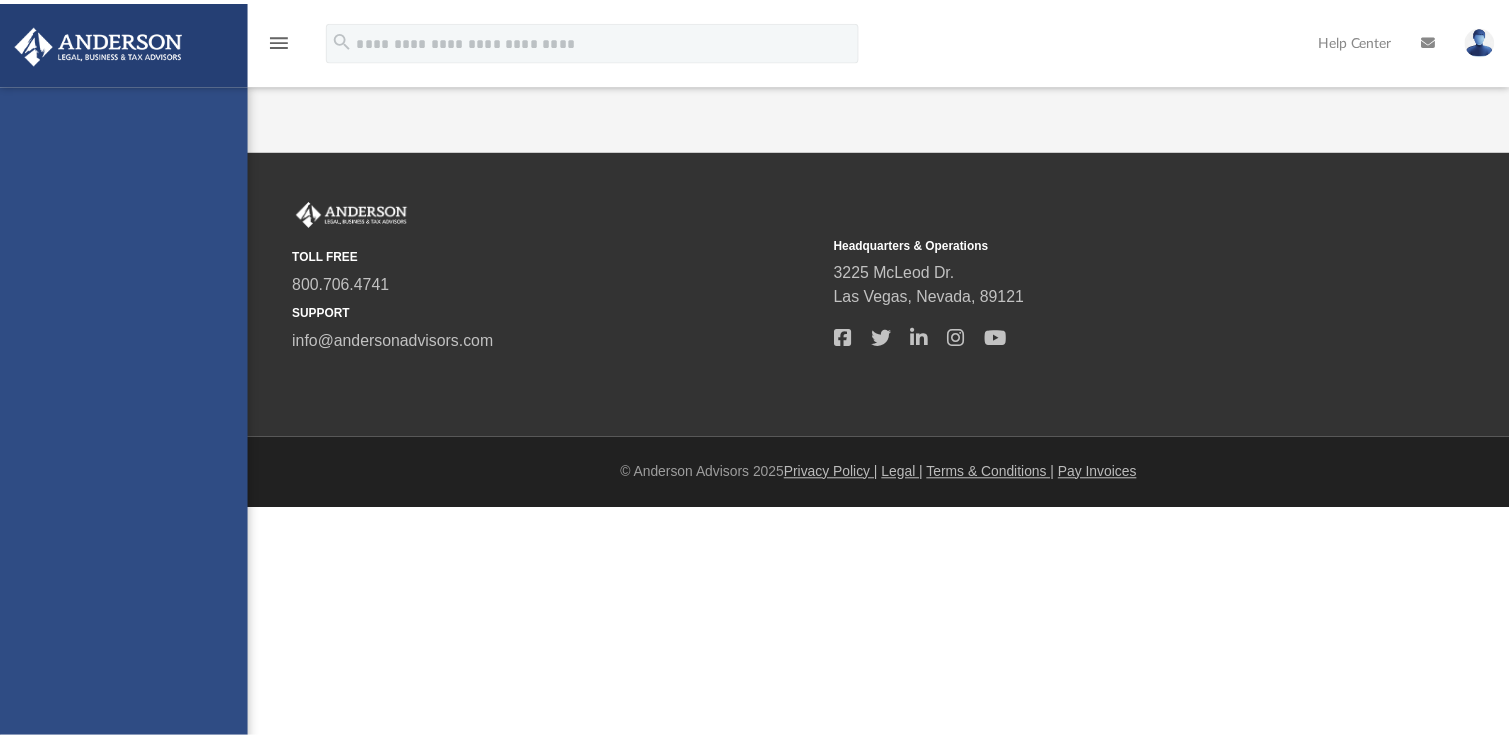 scroll, scrollTop: 0, scrollLeft: 0, axis: both 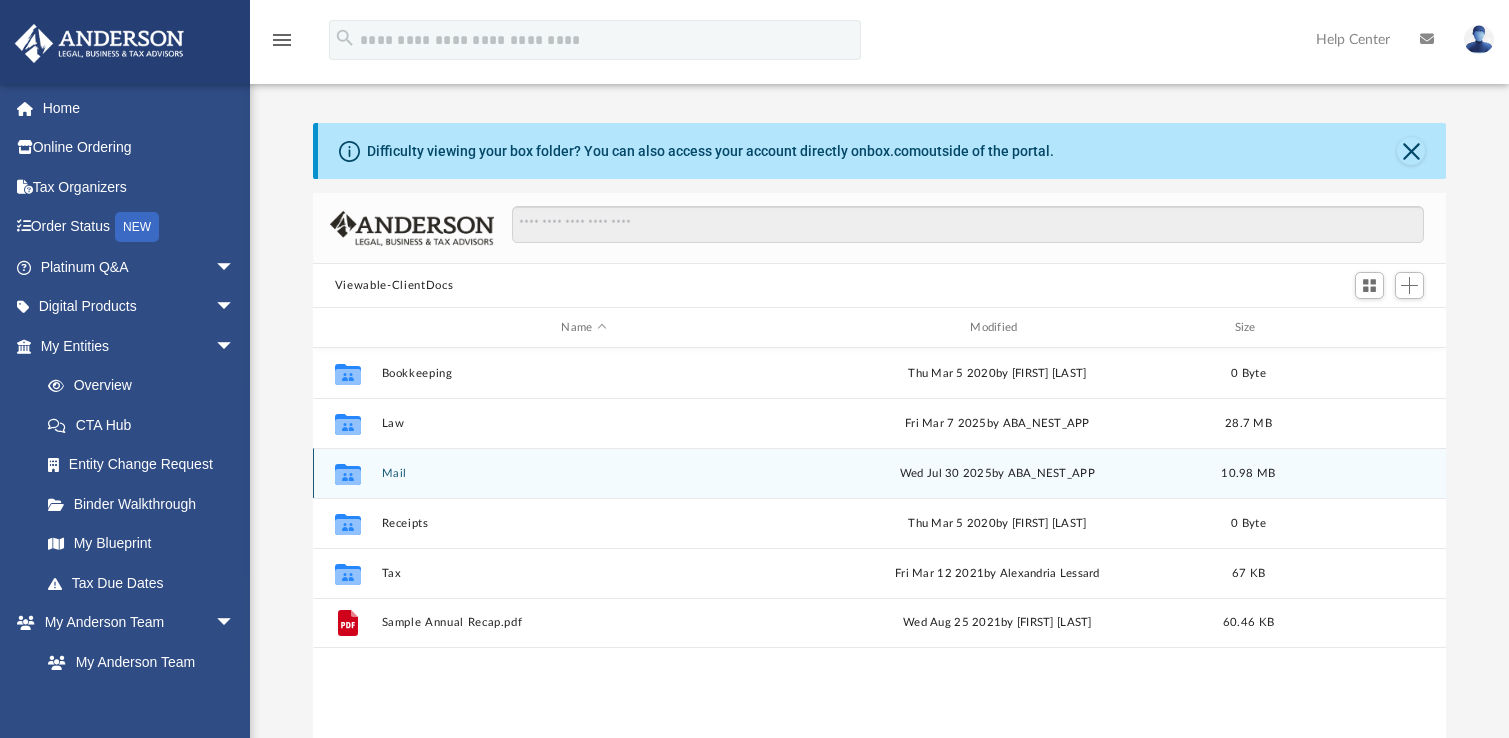 click on "Mail" at bounding box center (583, 473) 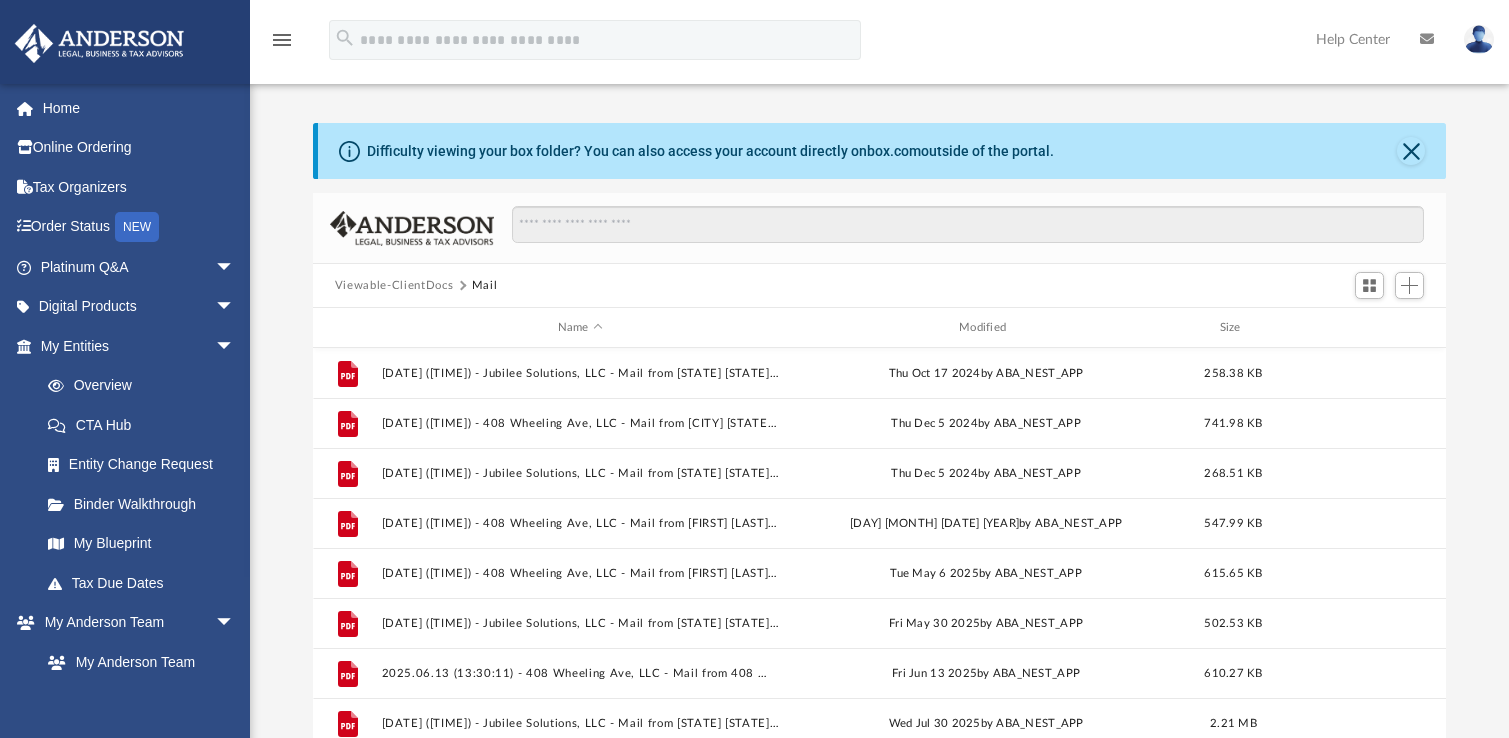 scroll, scrollTop: 786, scrollLeft: 0, axis: vertical 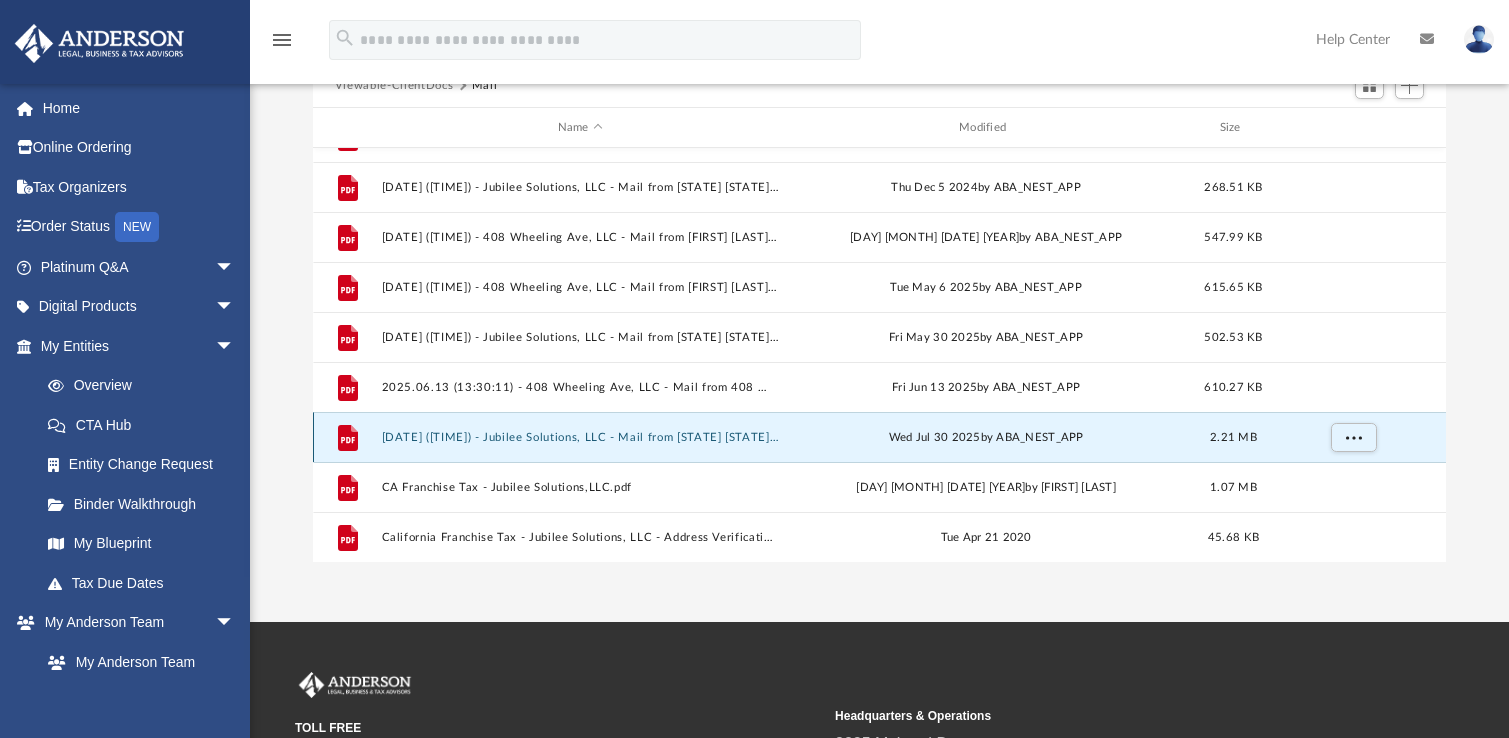 click on "[DATE] ([TIME]) - Jubilee Solutions, LLC - Mail from [STATE] [STATE] [STATE] [STATE] [STATE].pdf" at bounding box center [579, 437] 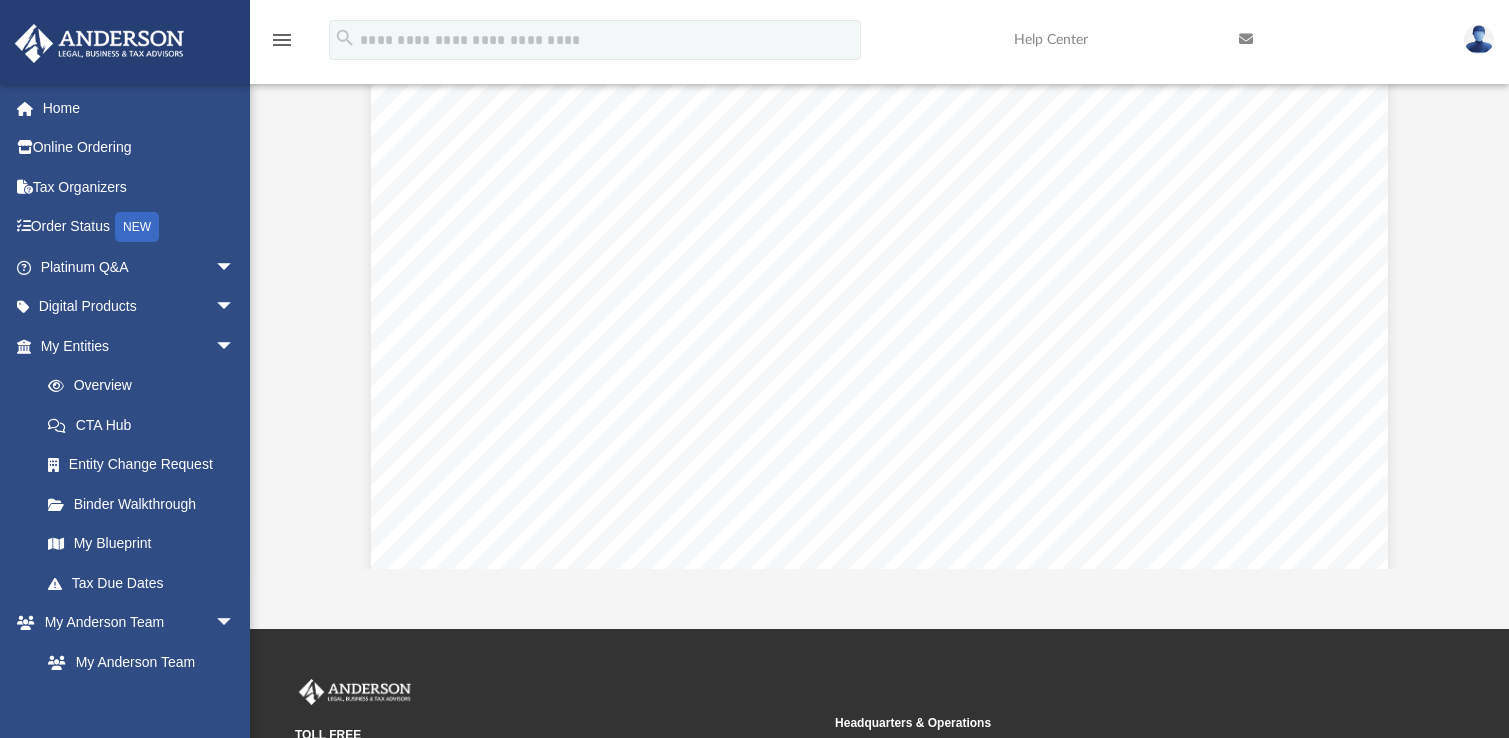 scroll, scrollTop: 0, scrollLeft: 0, axis: both 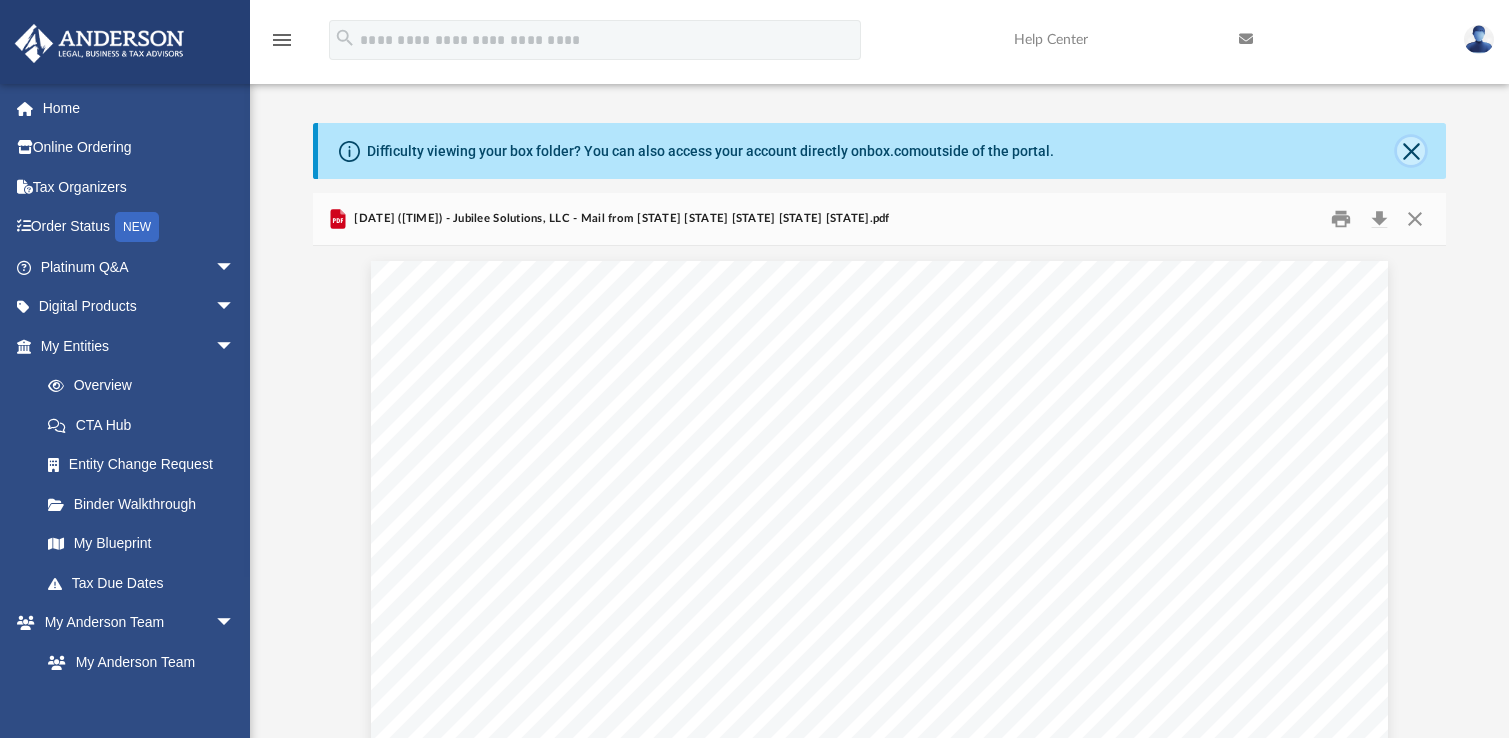 click 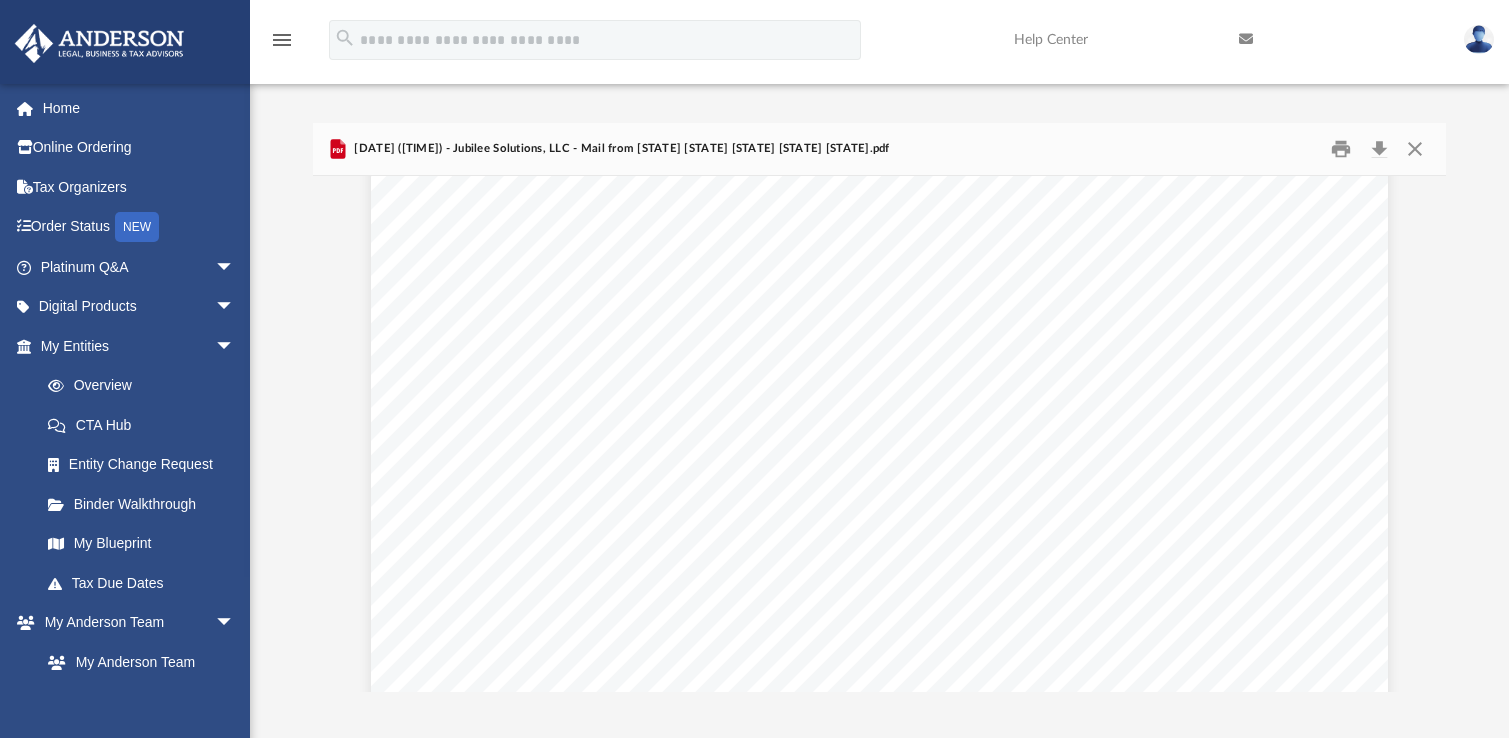 scroll, scrollTop: 0, scrollLeft: 0, axis: both 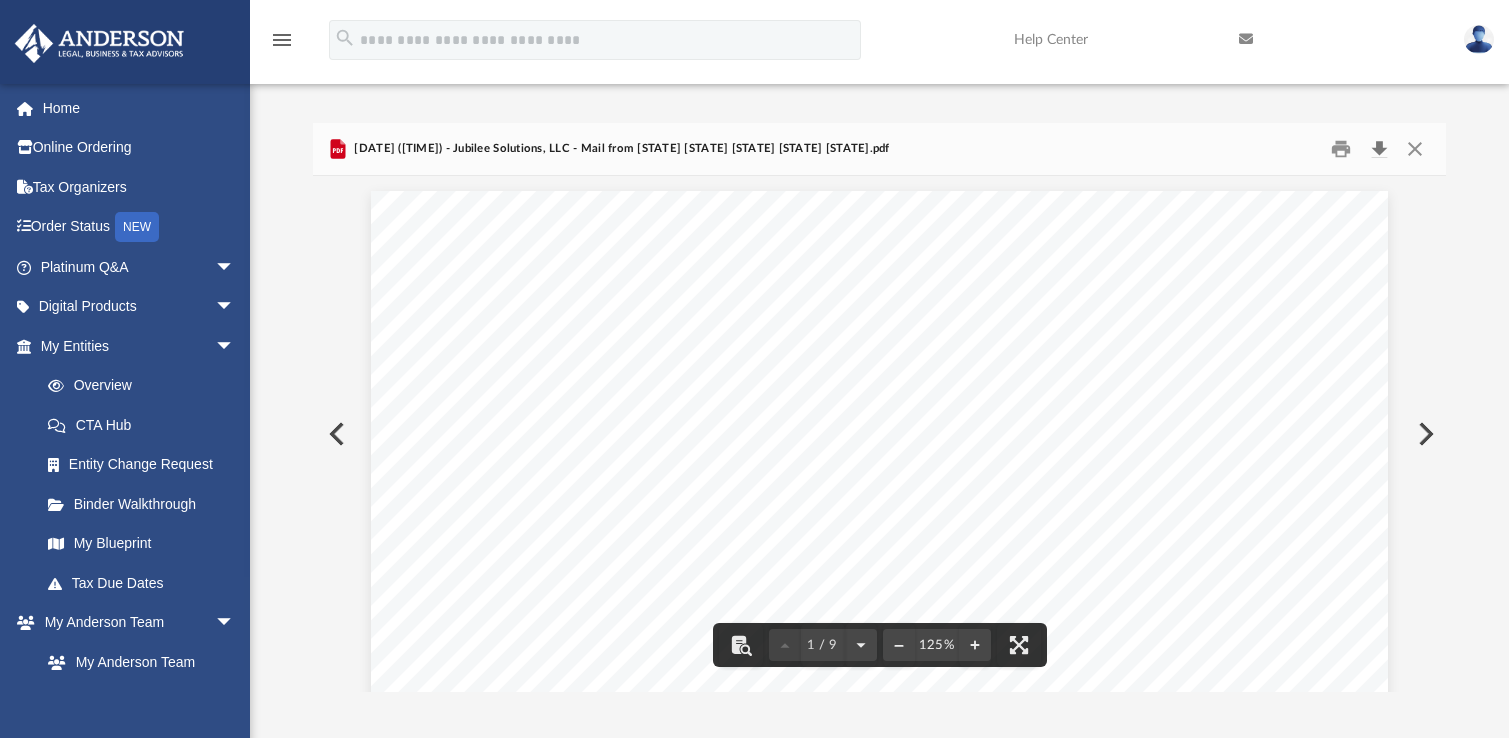 click at bounding box center [1379, 149] 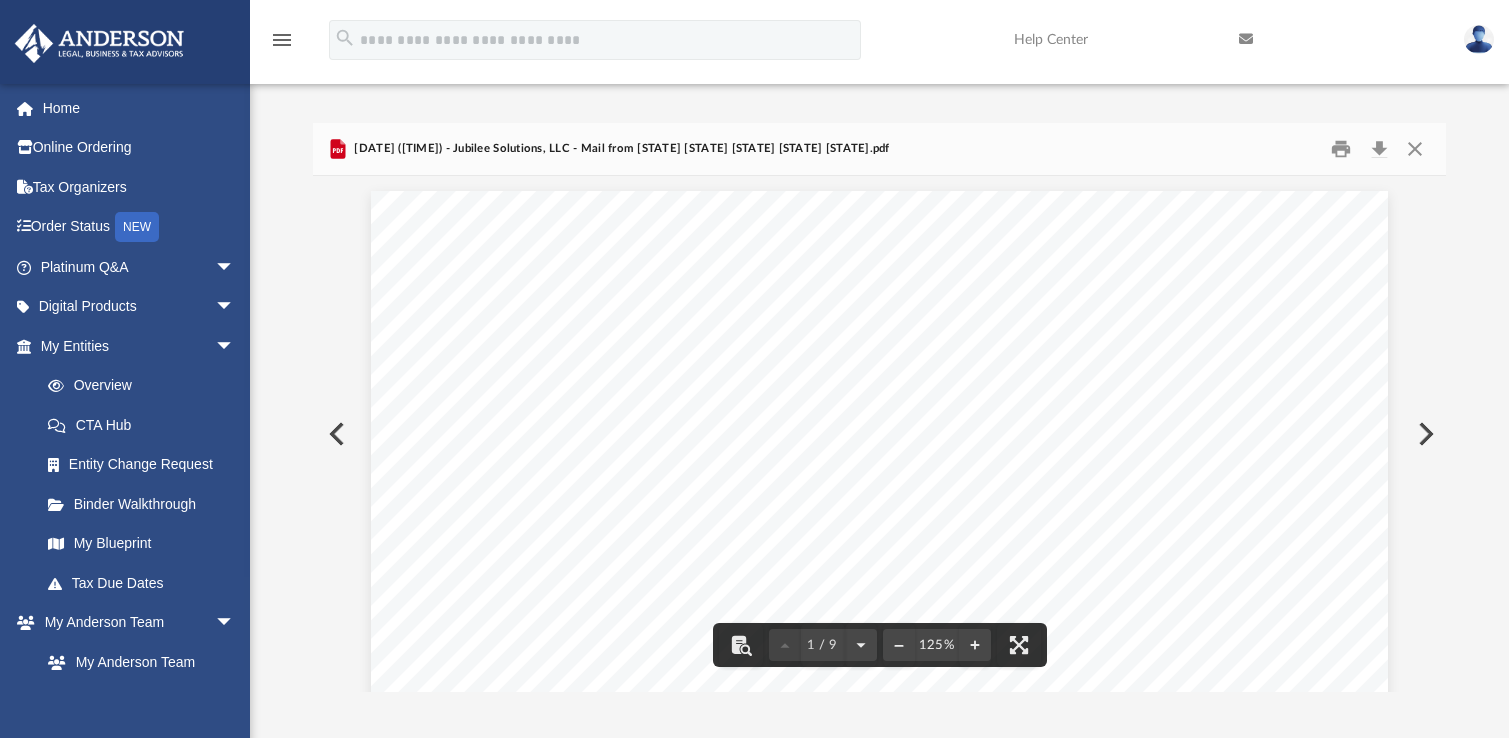 click at bounding box center (1479, 39) 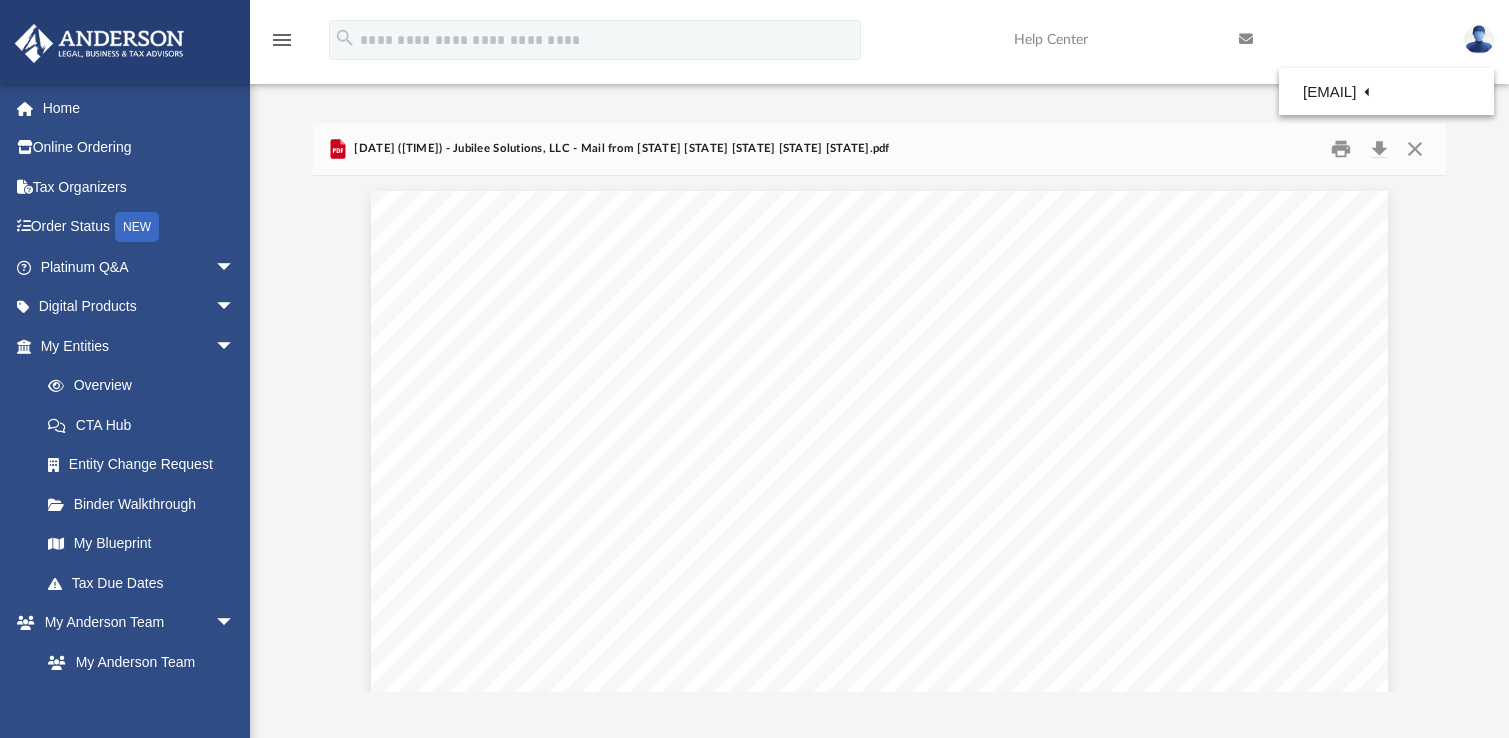 click on "Logout" at bounding box center [1154, 174] 